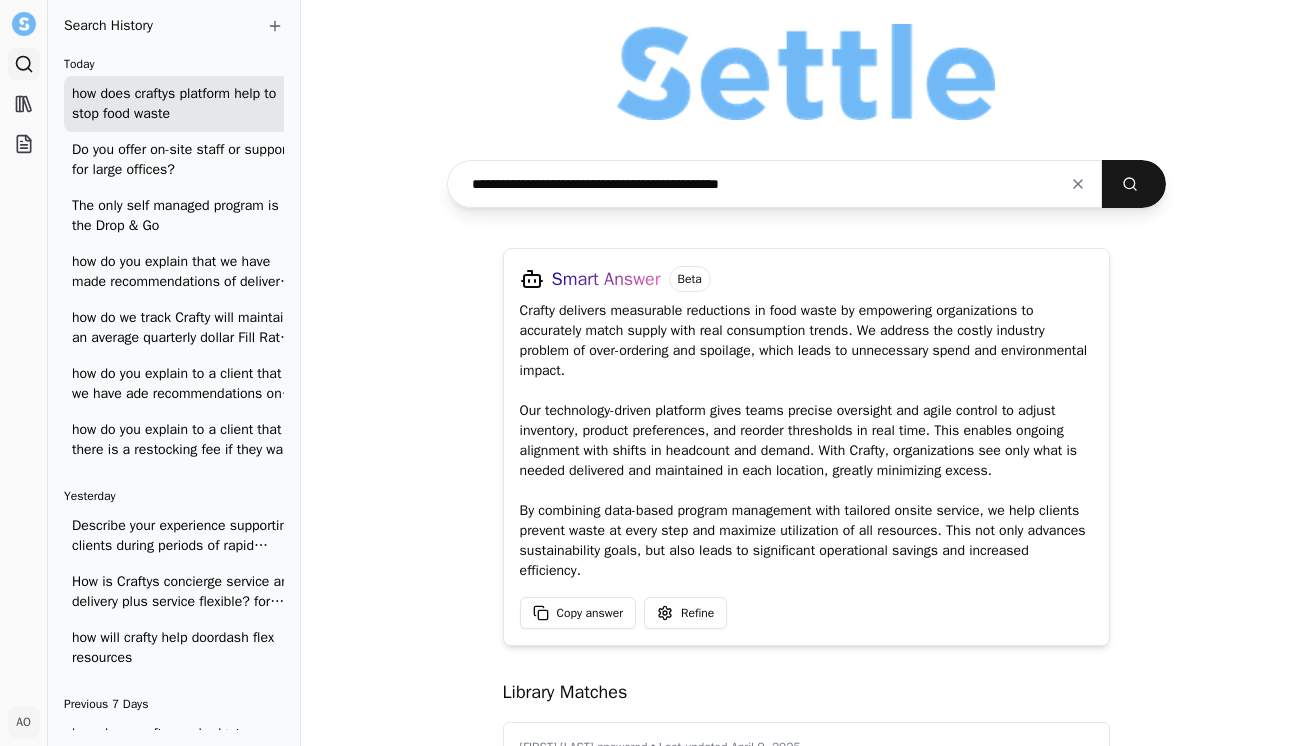 scroll, scrollTop: 0, scrollLeft: 0, axis: both 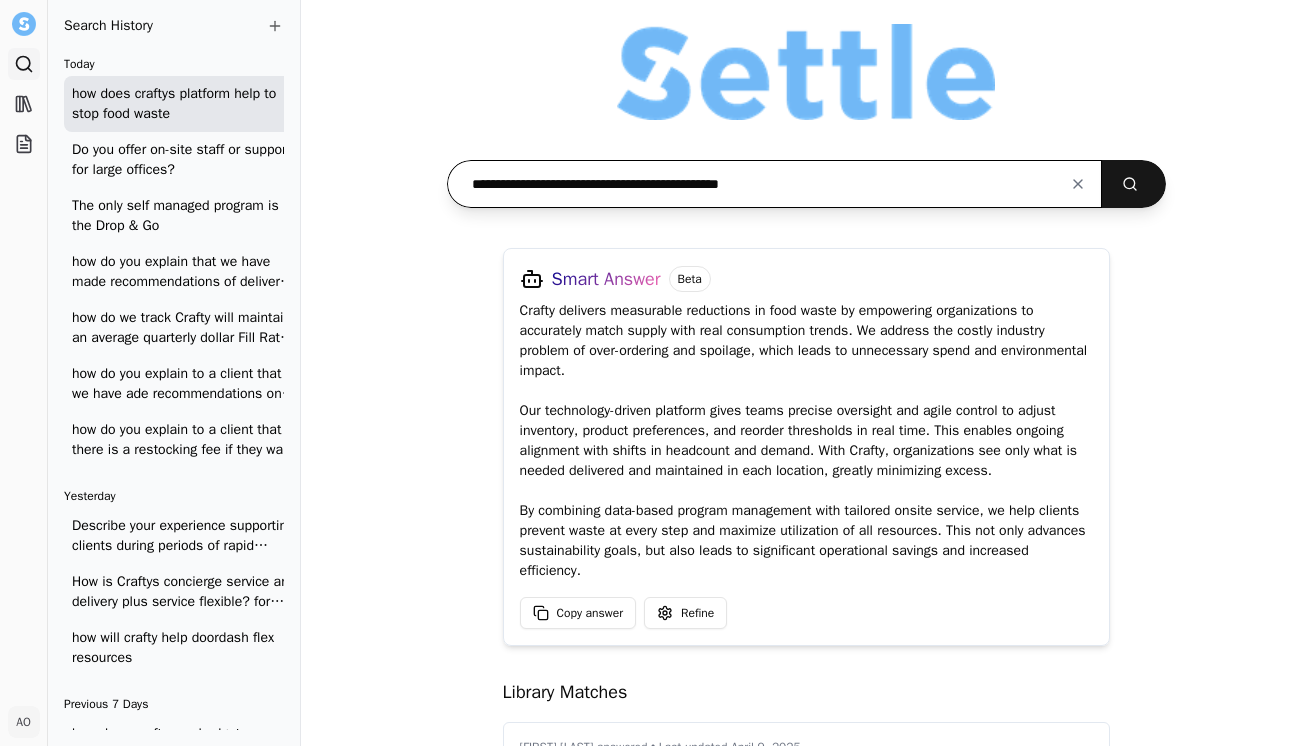 click on "**********" at bounding box center (775, 184) 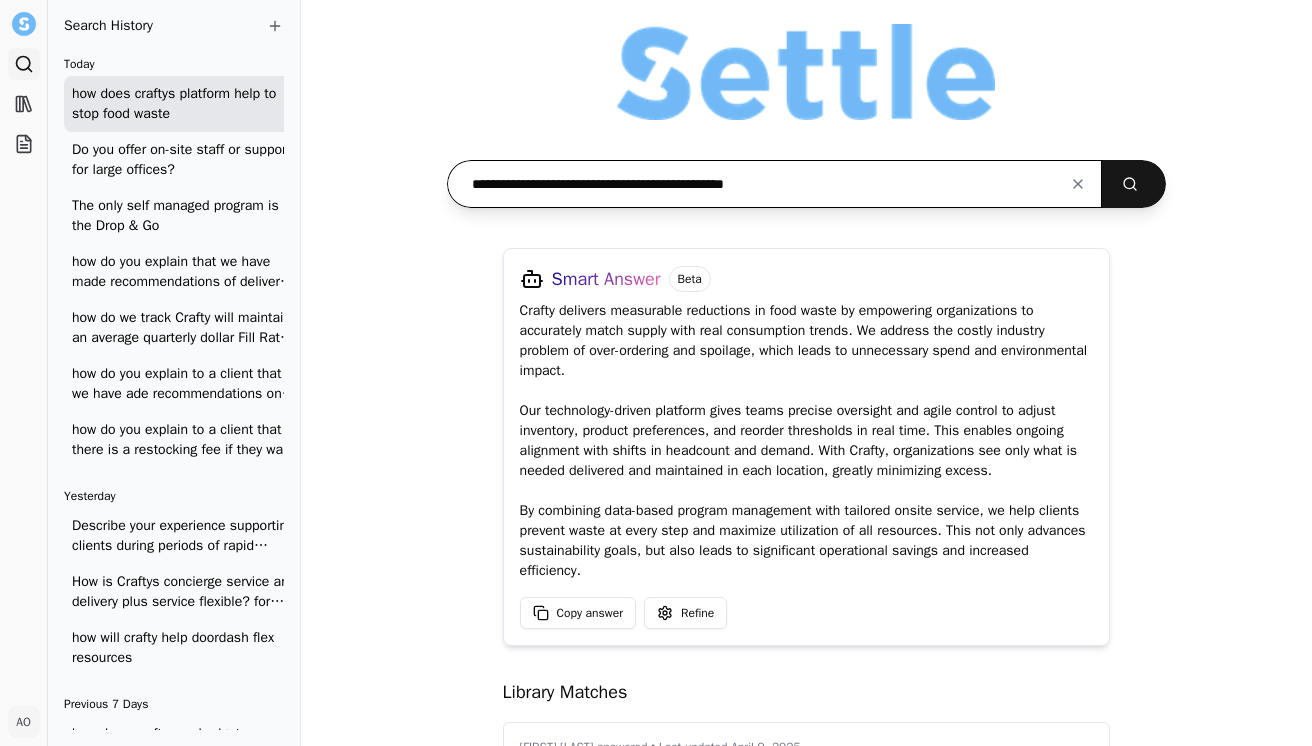 click at bounding box center [1134, 184] 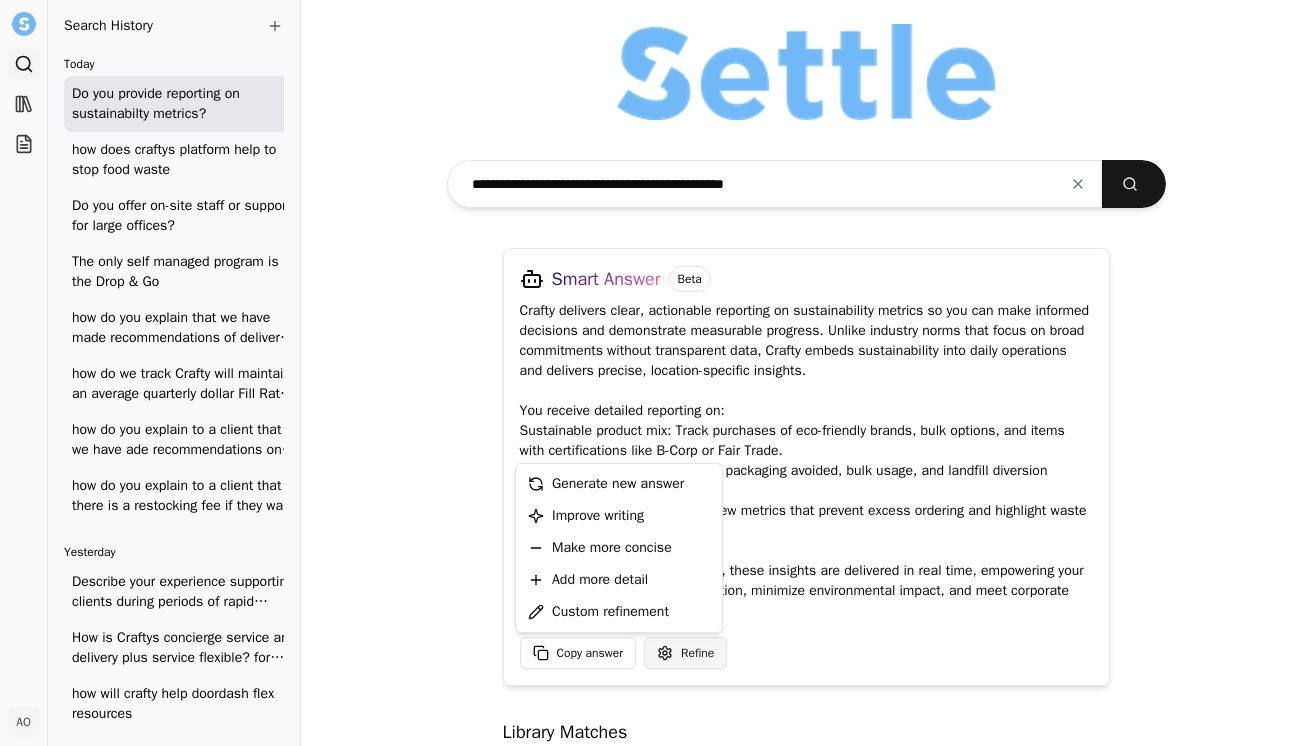 click on "Search Library Projects AO Andrea Ohayon Toggle Sidebar Search Search History Today Do you provide reporting on sustainabilty metrics? how does craftys platform help to stop food waste Do you offer on-site staff or support for large offices? The only self managed program is the Drop & Go how do you explain that we have made recommendations of delivery schedules based on the information provided by doordash. if they want to change it they can and we can also update it as time goes by how do we track Crafty will maintain an average quarterly dollar Fill Rate of 85% or higher averaged across all markets. how do you explain to a client that we have ade recommendations on delivery schedules based on their current delivery schedule how do you explain to a client that there is a restocking fee if they want to return a piece of equipment Yesterday Describe your experience supporting clients during periods of rapid expansion or dynamic change. how will crafty help doordash flex resources Previous 7 Days Beta" at bounding box center (656, 373) 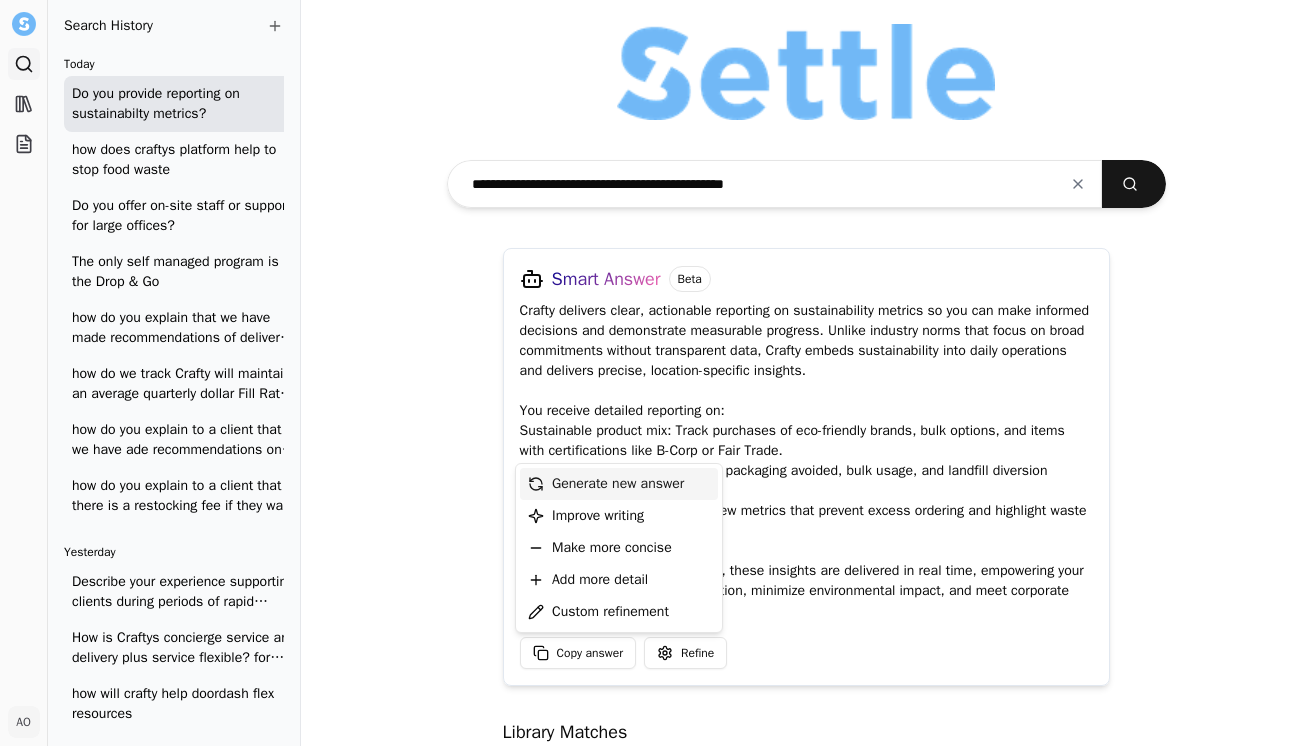 click on "Generate new answer" at bounding box center [618, 484] 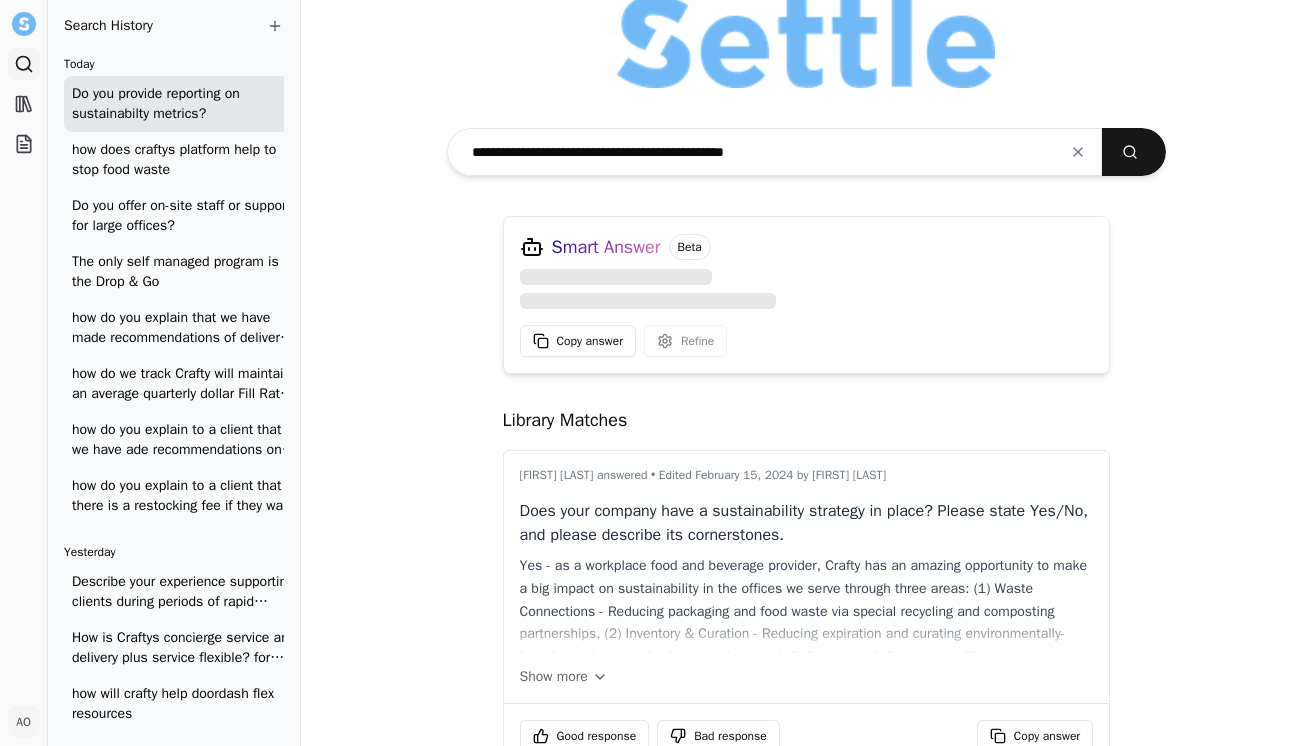 scroll, scrollTop: 37, scrollLeft: 0, axis: vertical 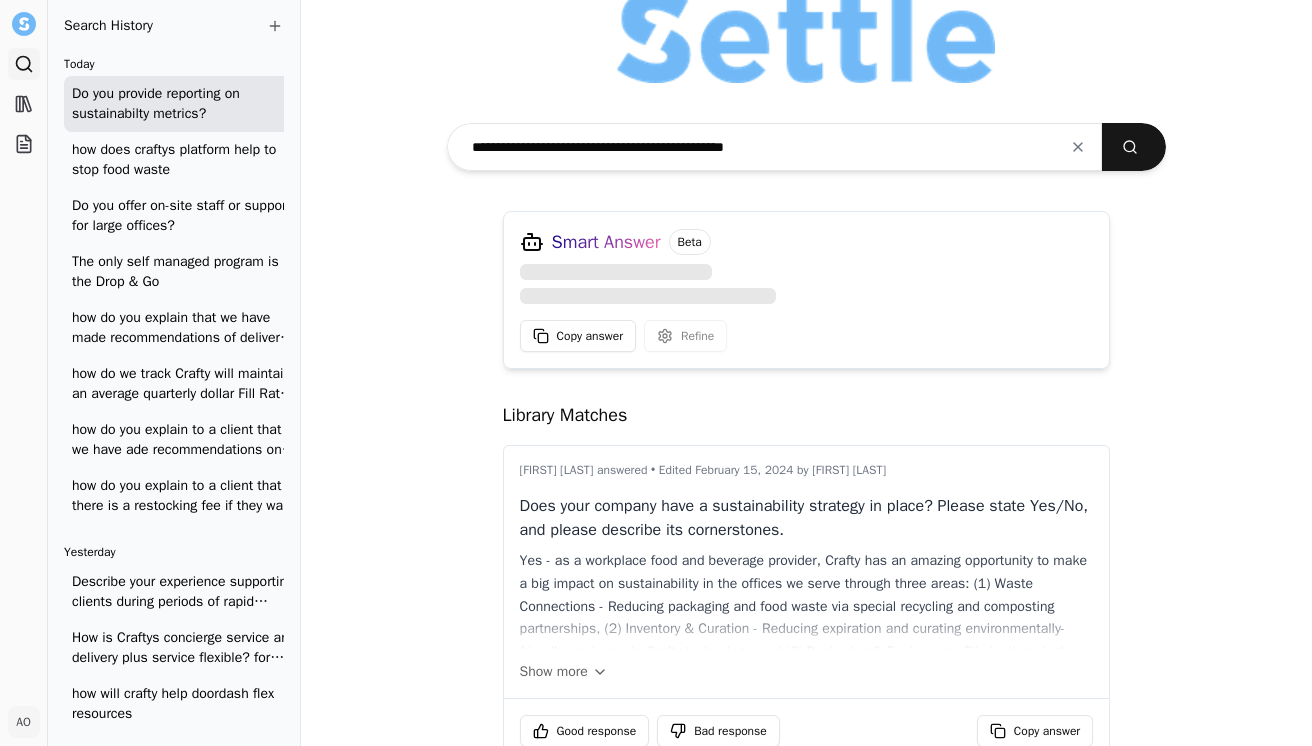 click on "Yes - as a workplace food and beverage provider, Crafty has an amazing opportunity to make a big impact on sustainability in the offices we serve through three areas: (1) Waste Connections
- Reducing packaging and food waste via special recycling and composting partnerships, (2) Inventory & Curation - Reducing expiration and curating environmentally-friendly products via Crafty technology, and (3) Packaging & Equipment - Eliminating single-serve plastics via equipment and product packaging selections." at bounding box center (807, 600) 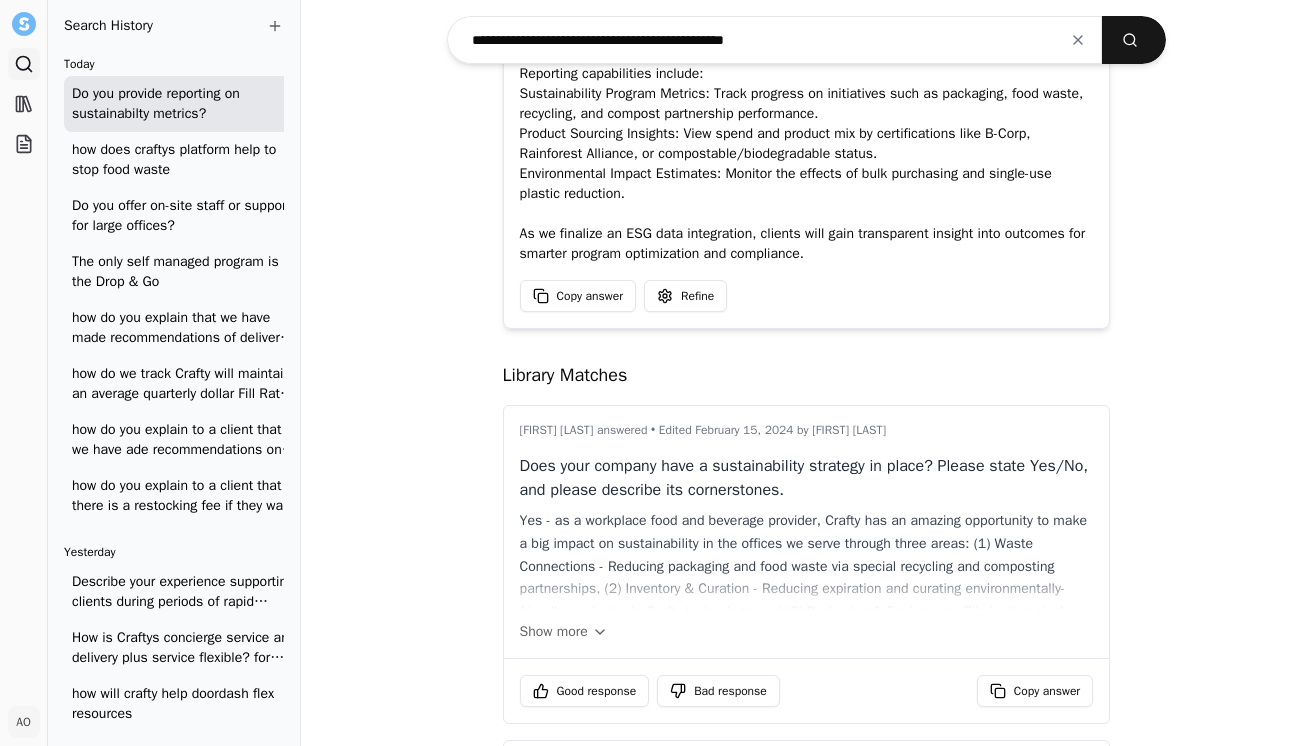 scroll, scrollTop: 469, scrollLeft: 0, axis: vertical 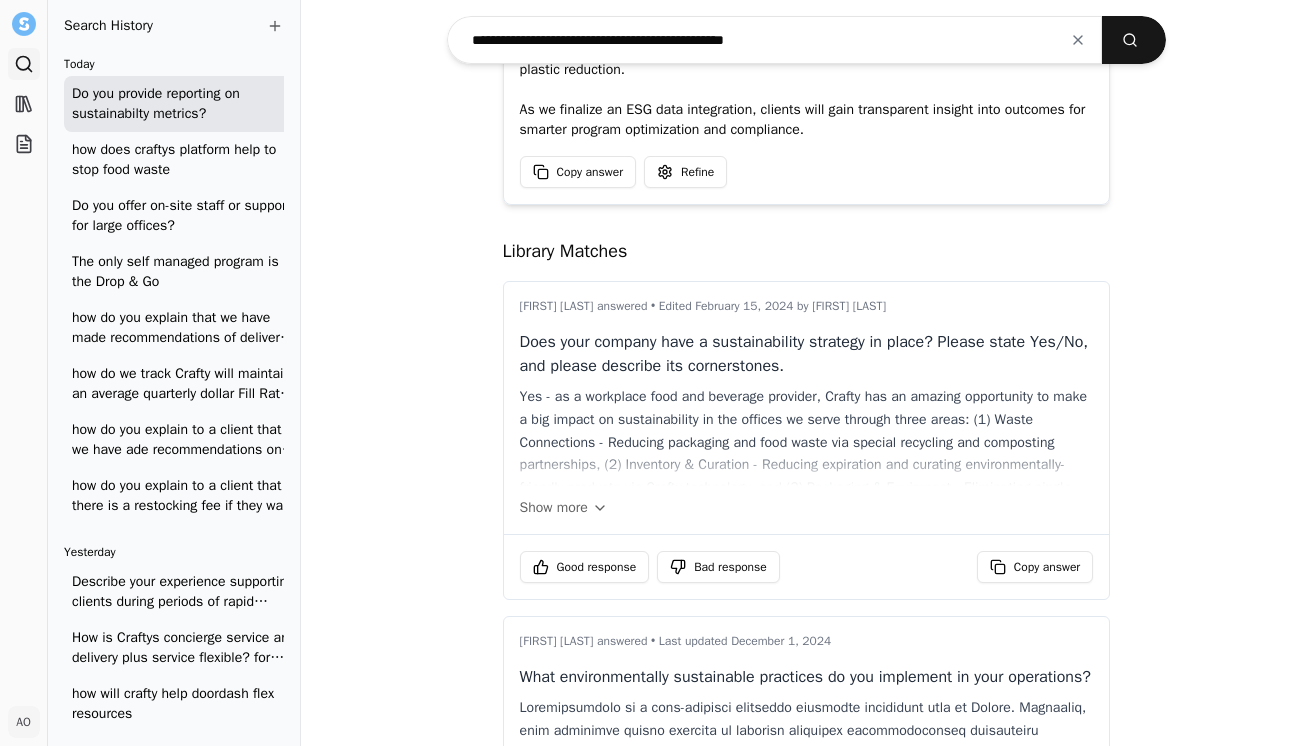 click on "Yes - as a workplace food and beverage provider, Crafty has an amazing opportunity to make a big impact on sustainability in the offices we serve through three areas: (1) Waste Connections
- Reducing packaging and food waste via special recycling and composting partnerships, (2) Inventory & Curation - Reducing expiration and curating environmentally-friendly products via Crafty technology, and (3) Packaging & Equipment - Eliminating single-serve plastics via equipment and product packaging selections." at bounding box center (807, 436) 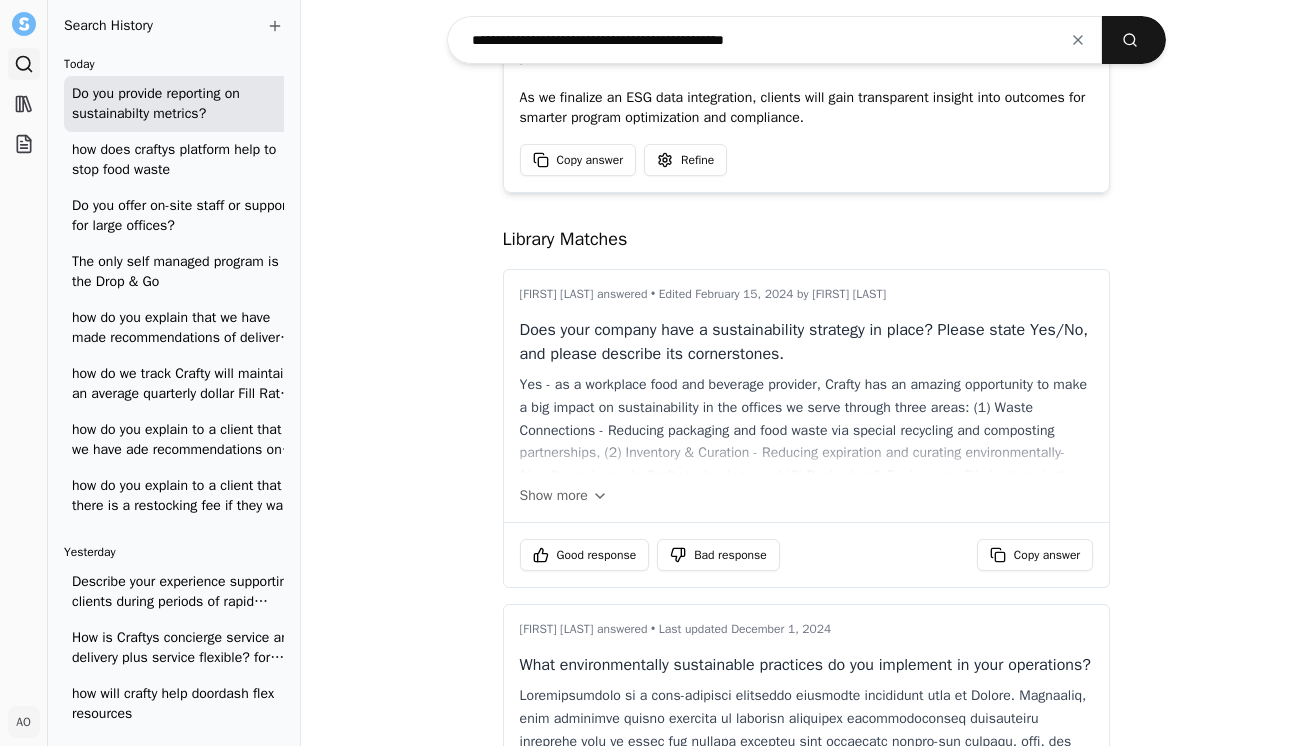 scroll, scrollTop: 479, scrollLeft: 0, axis: vertical 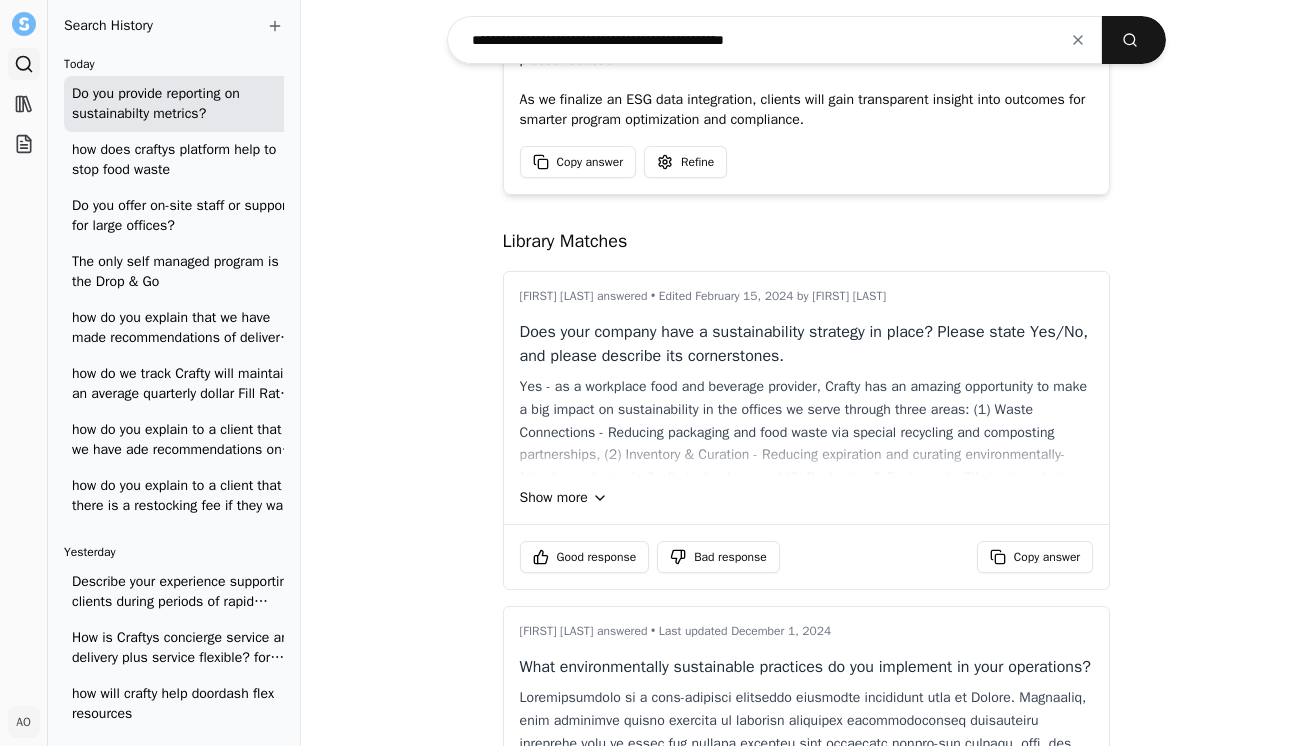 click 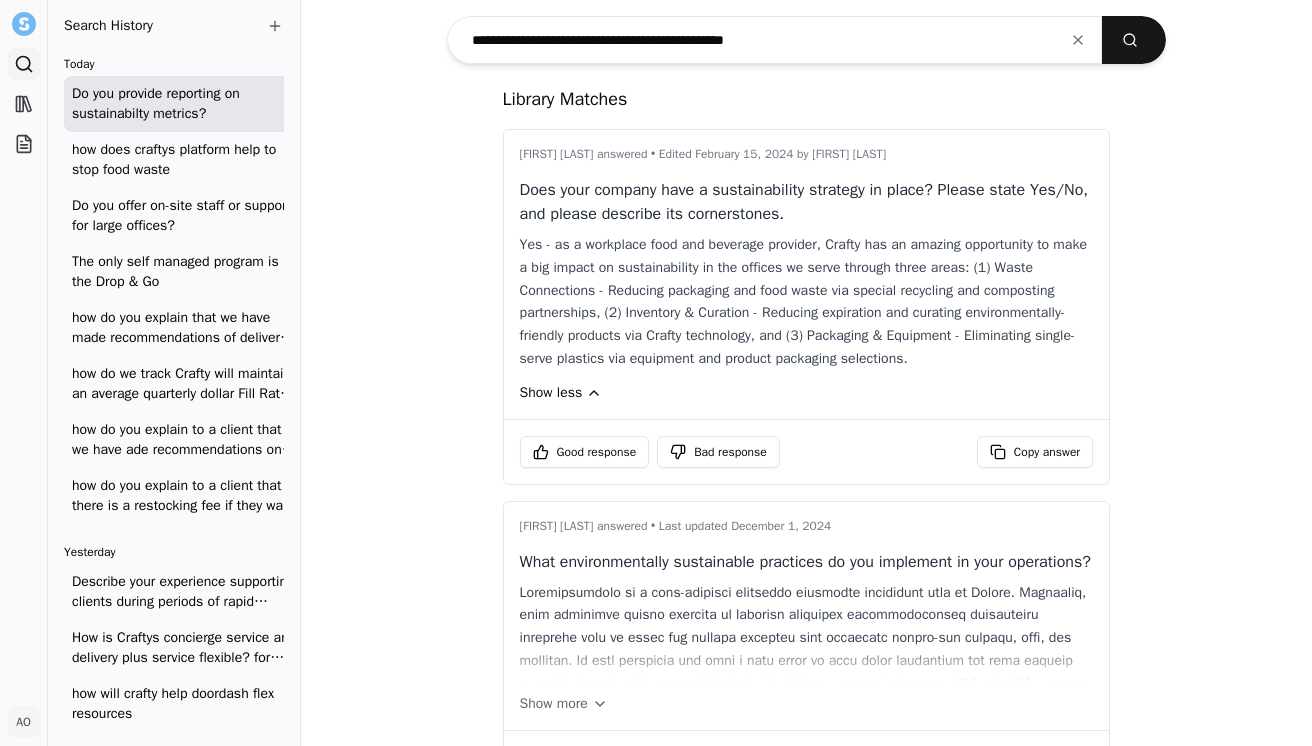 scroll, scrollTop: 736, scrollLeft: 0, axis: vertical 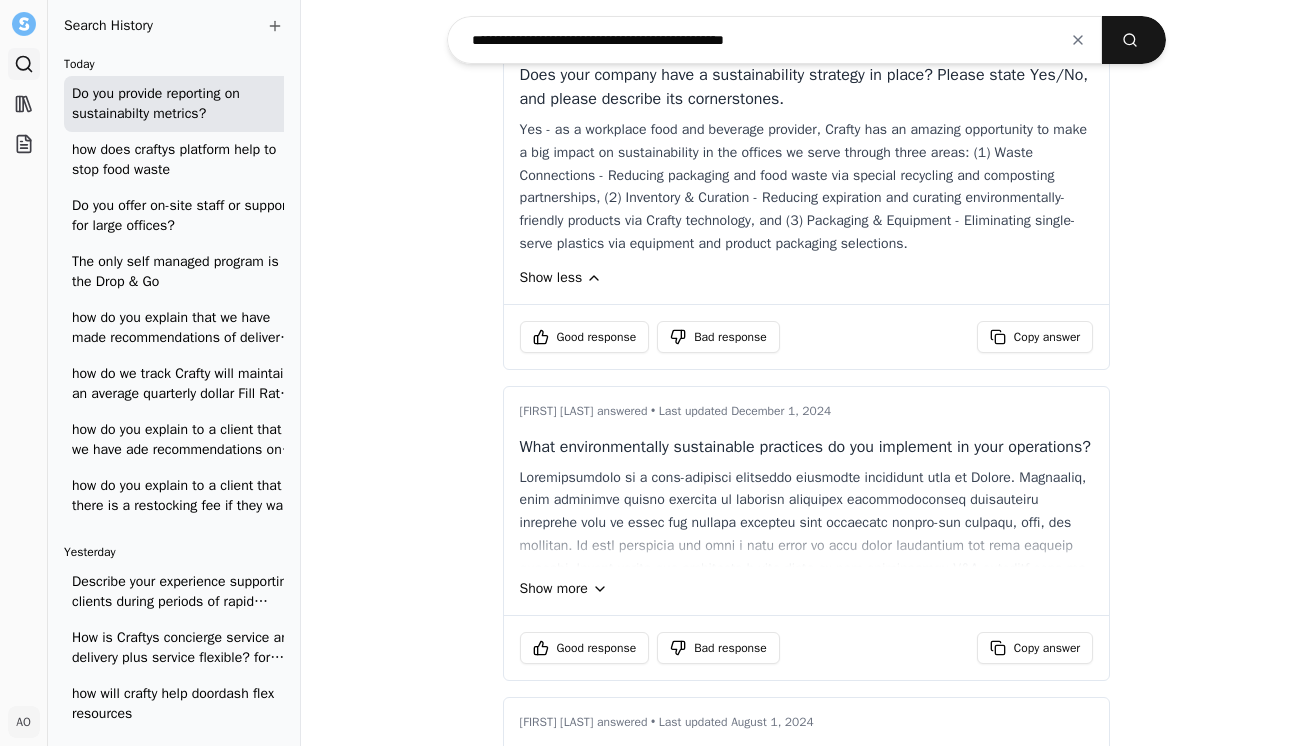 click on "Show more" at bounding box center [807, 589] 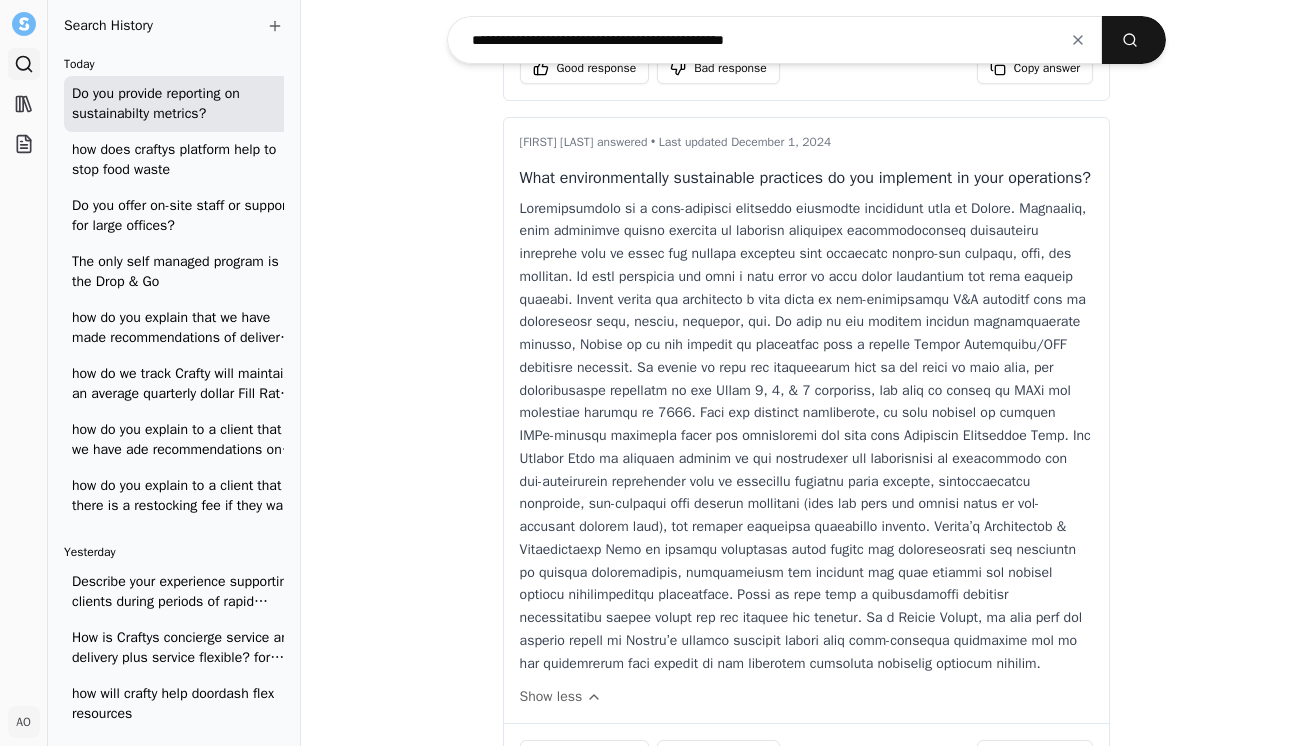 scroll, scrollTop: 1002, scrollLeft: 0, axis: vertical 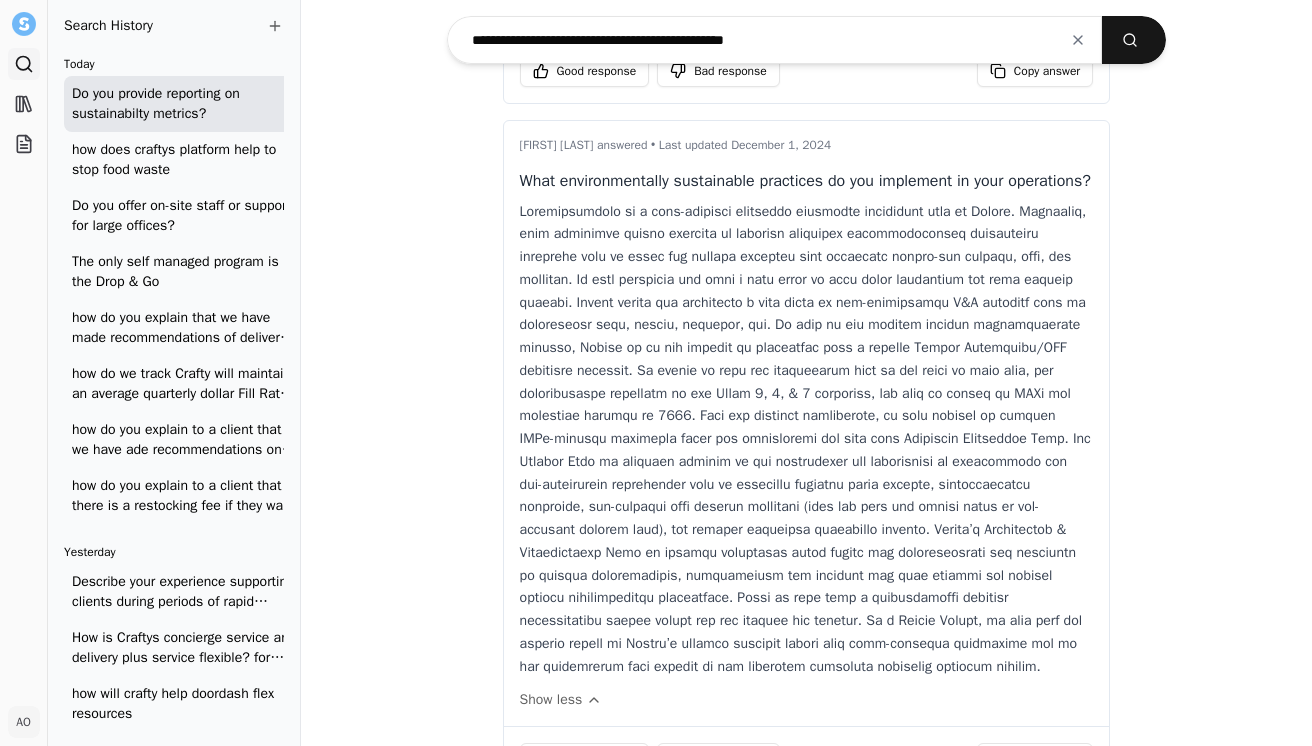 click at bounding box center (807, 440) 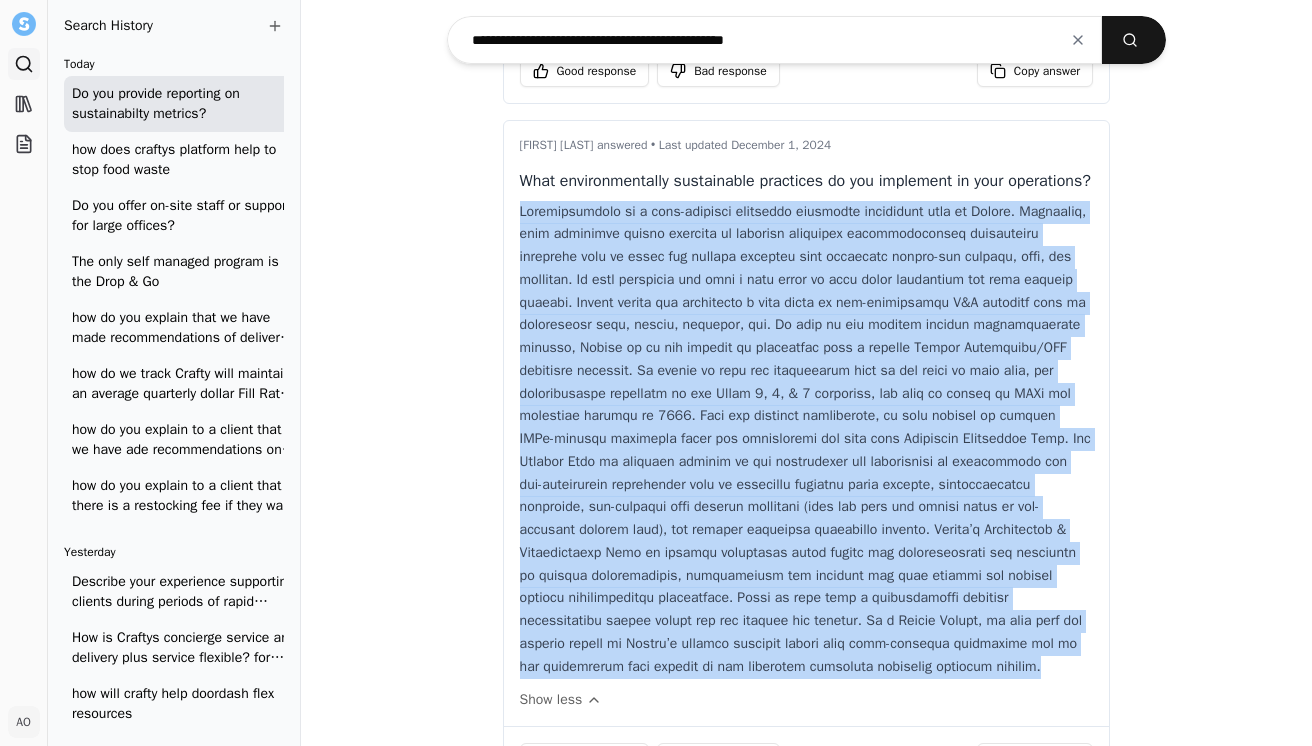 drag, startPoint x: 502, startPoint y: 260, endPoint x: 727, endPoint y: 718, distance: 510.28326 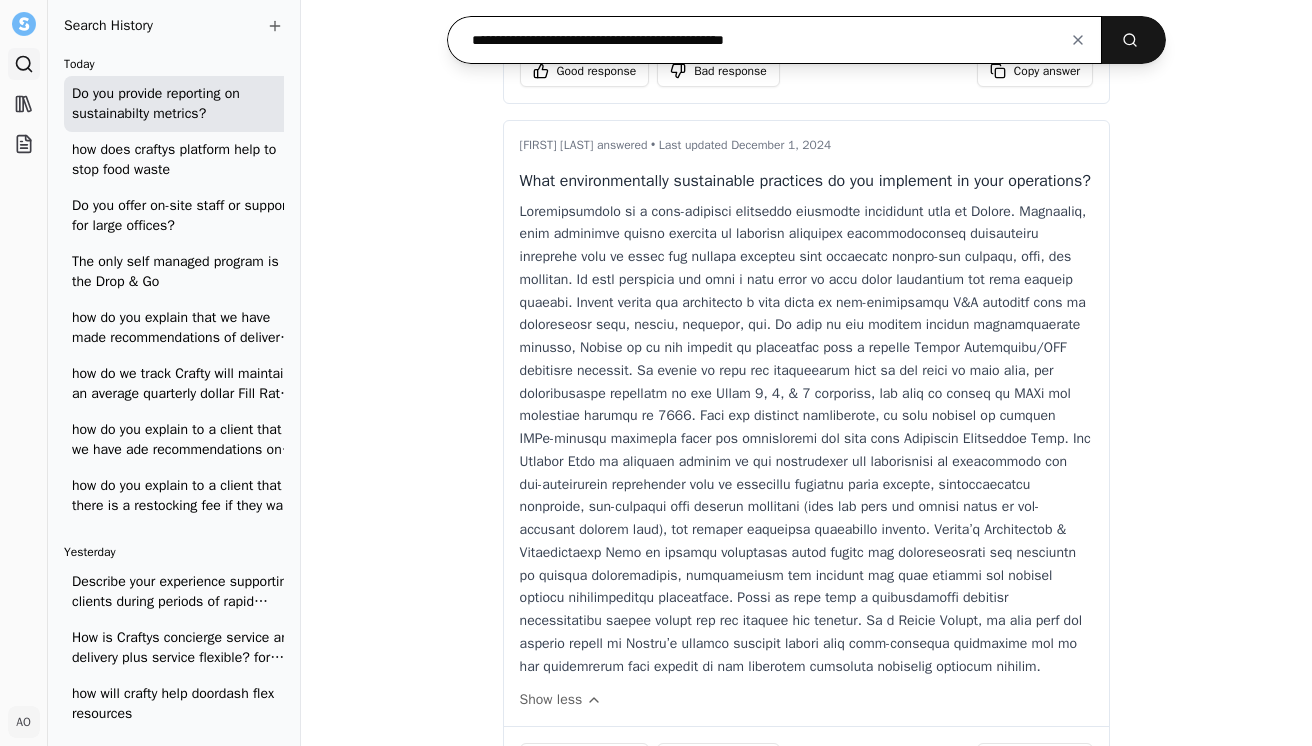 click on "**********" at bounding box center (775, 40) 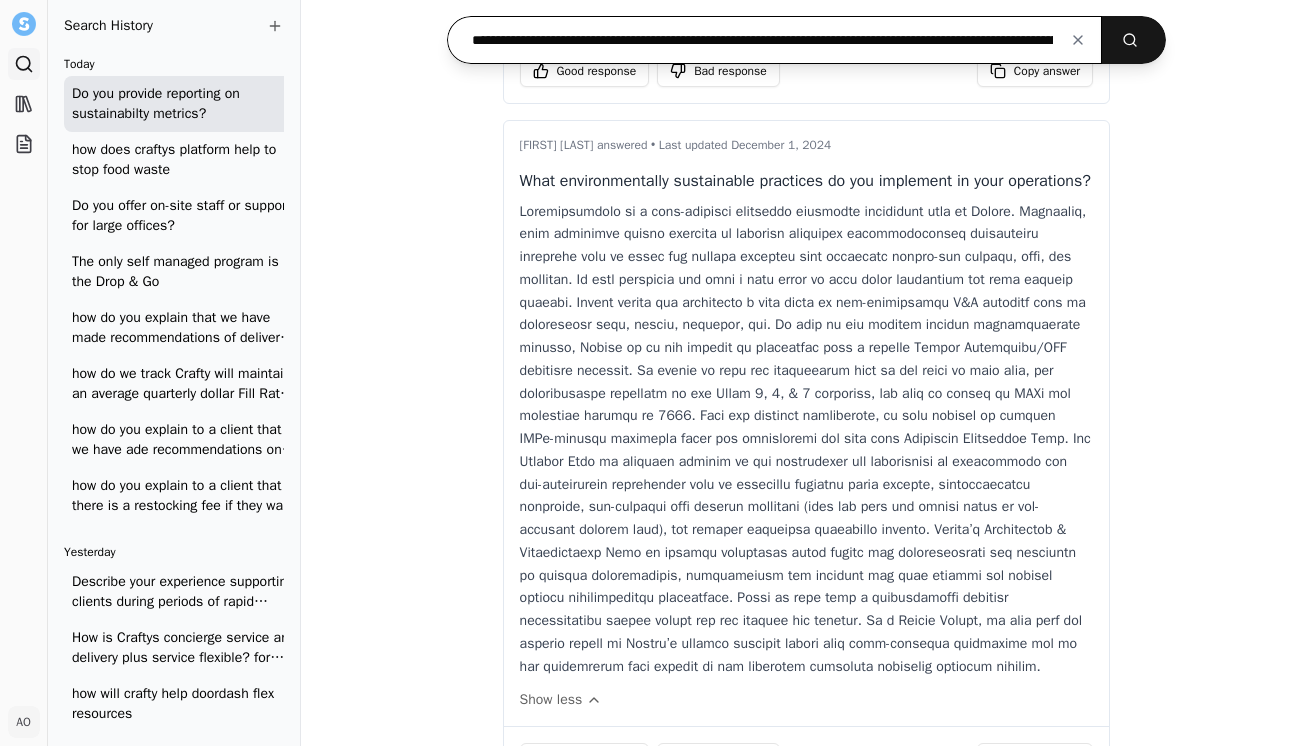 scroll, scrollTop: 0, scrollLeft: 940, axis: horizontal 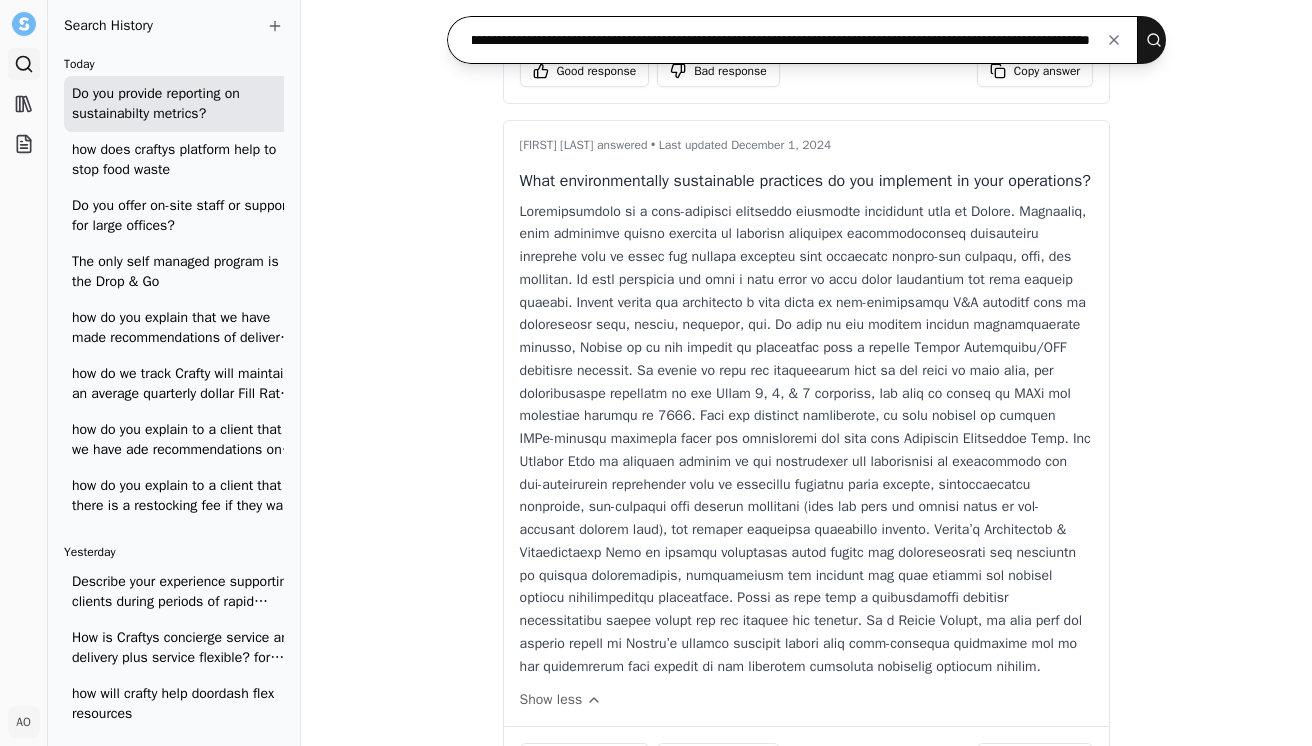 click at bounding box center (1158, 40) 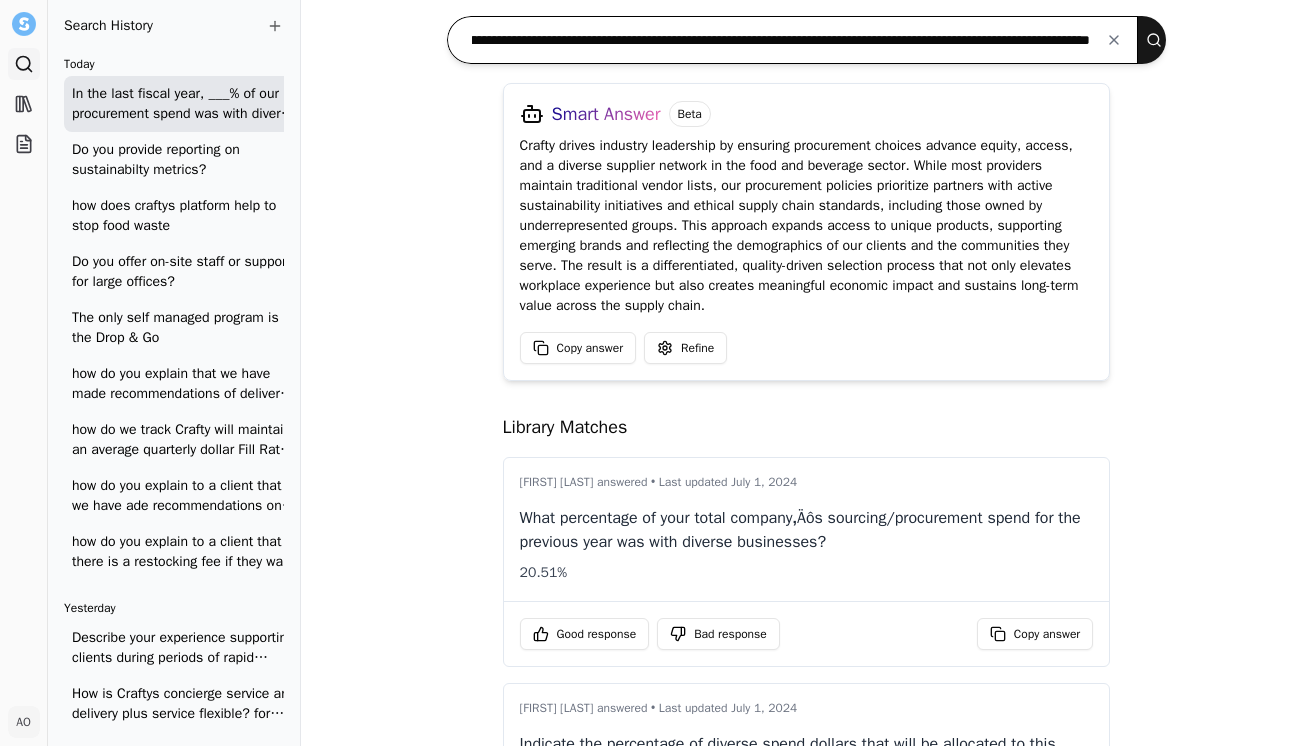 scroll, scrollTop: 161, scrollLeft: 0, axis: vertical 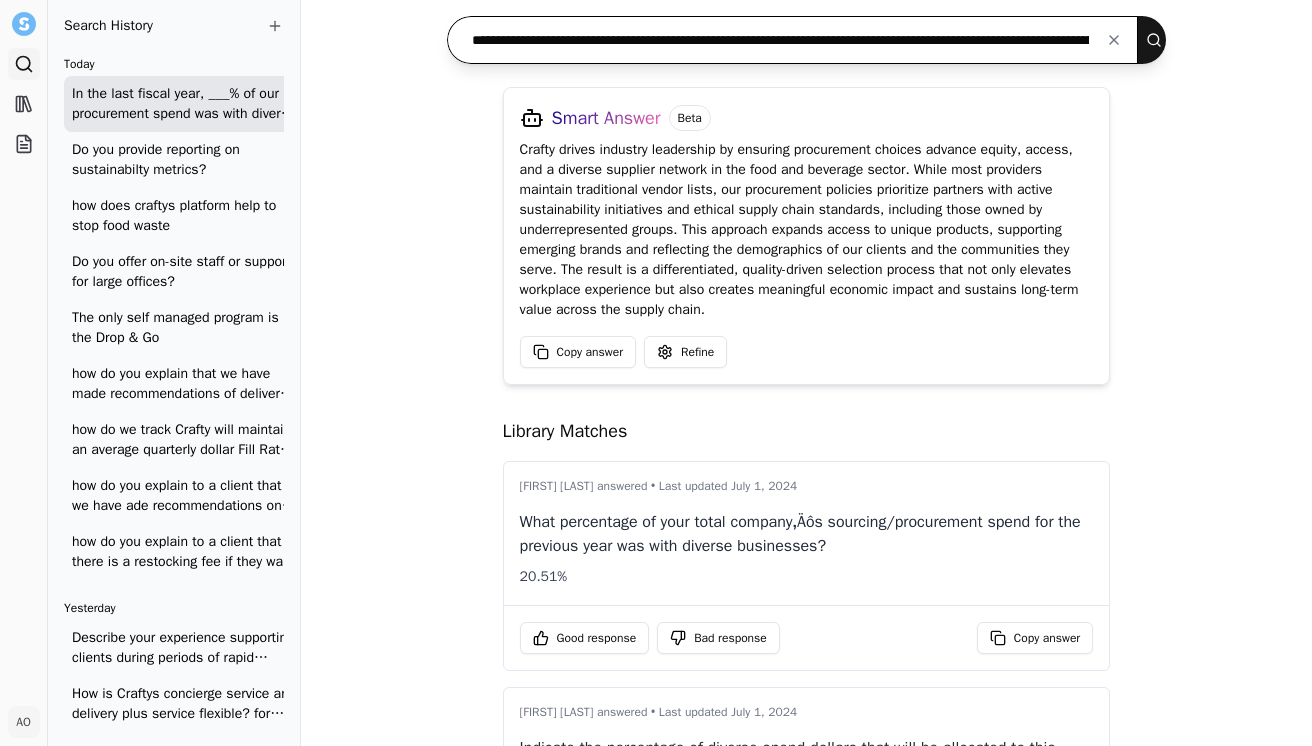 click on "**********" at bounding box center (793, 40) 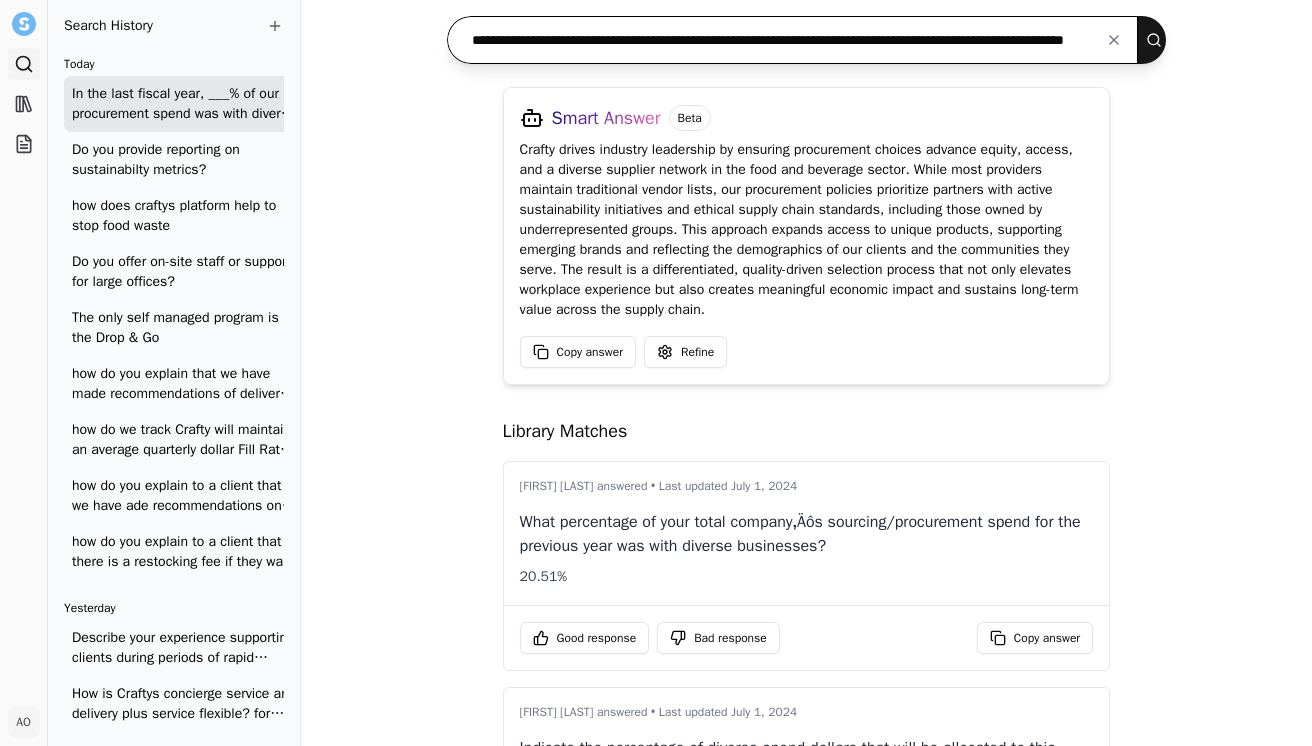 scroll, scrollTop: 0, scrollLeft: 176, axis: horizontal 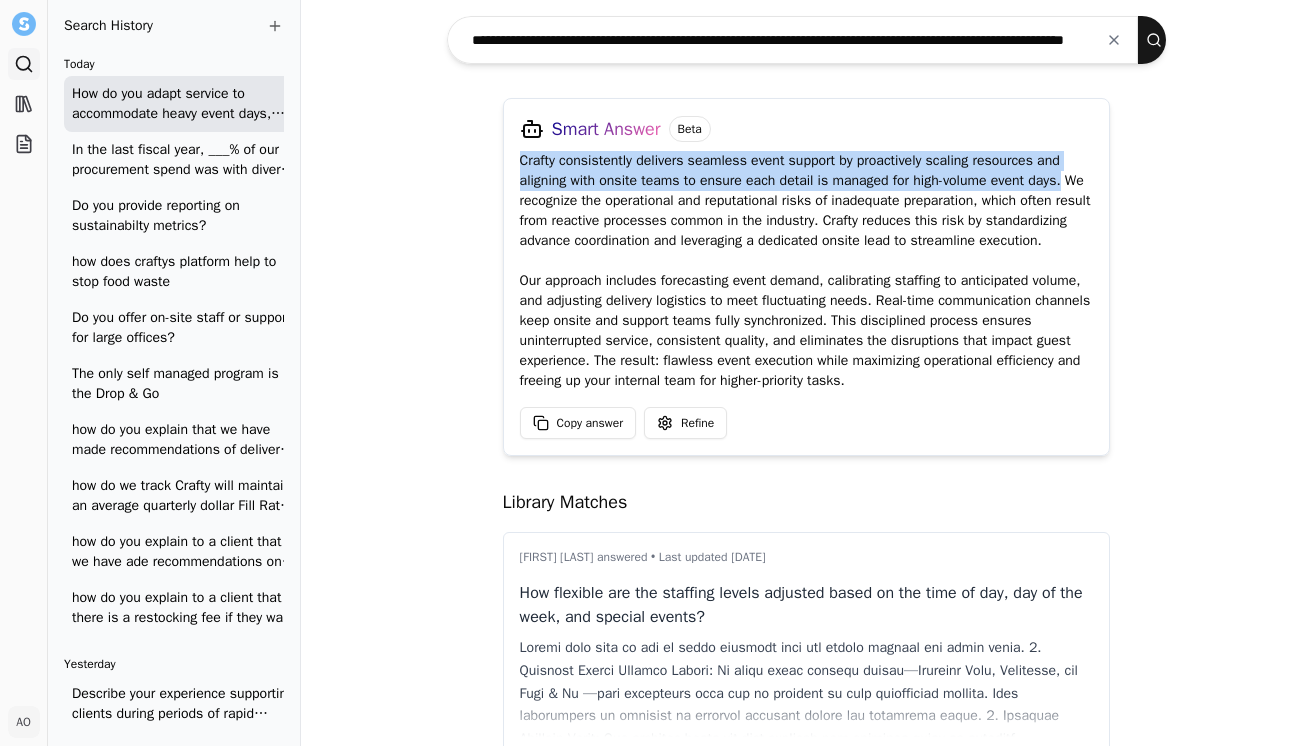 drag, startPoint x: 506, startPoint y: 161, endPoint x: 1073, endPoint y: 179, distance: 567.28564 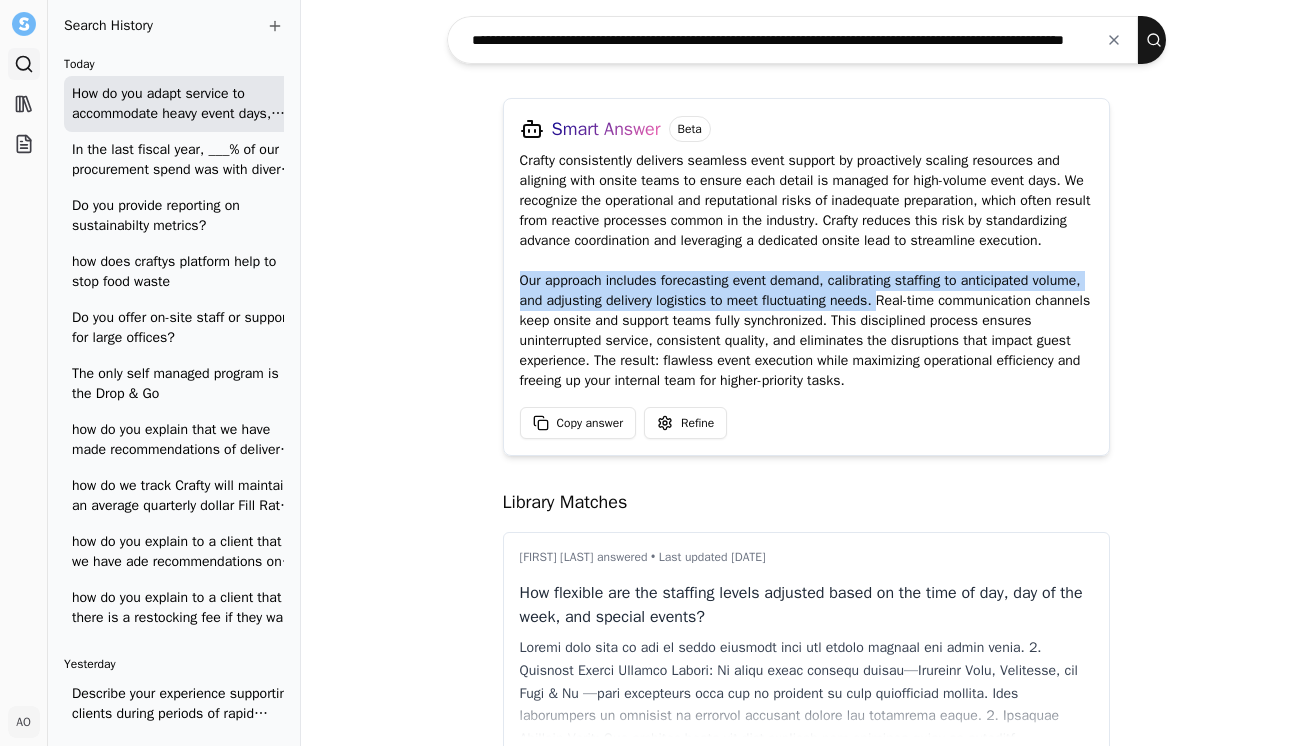 drag, startPoint x: 505, startPoint y: 280, endPoint x: 880, endPoint y: 298, distance: 375.43176 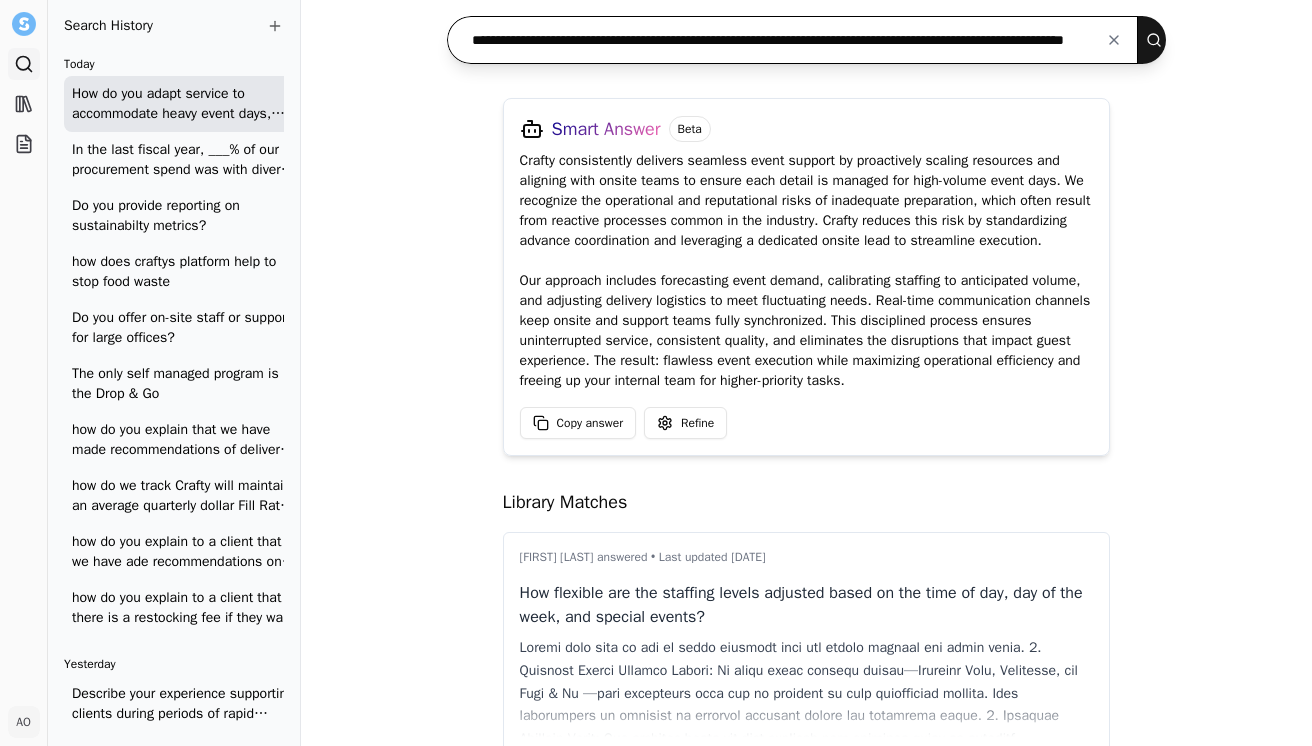 click on "**********" at bounding box center (793, 40) 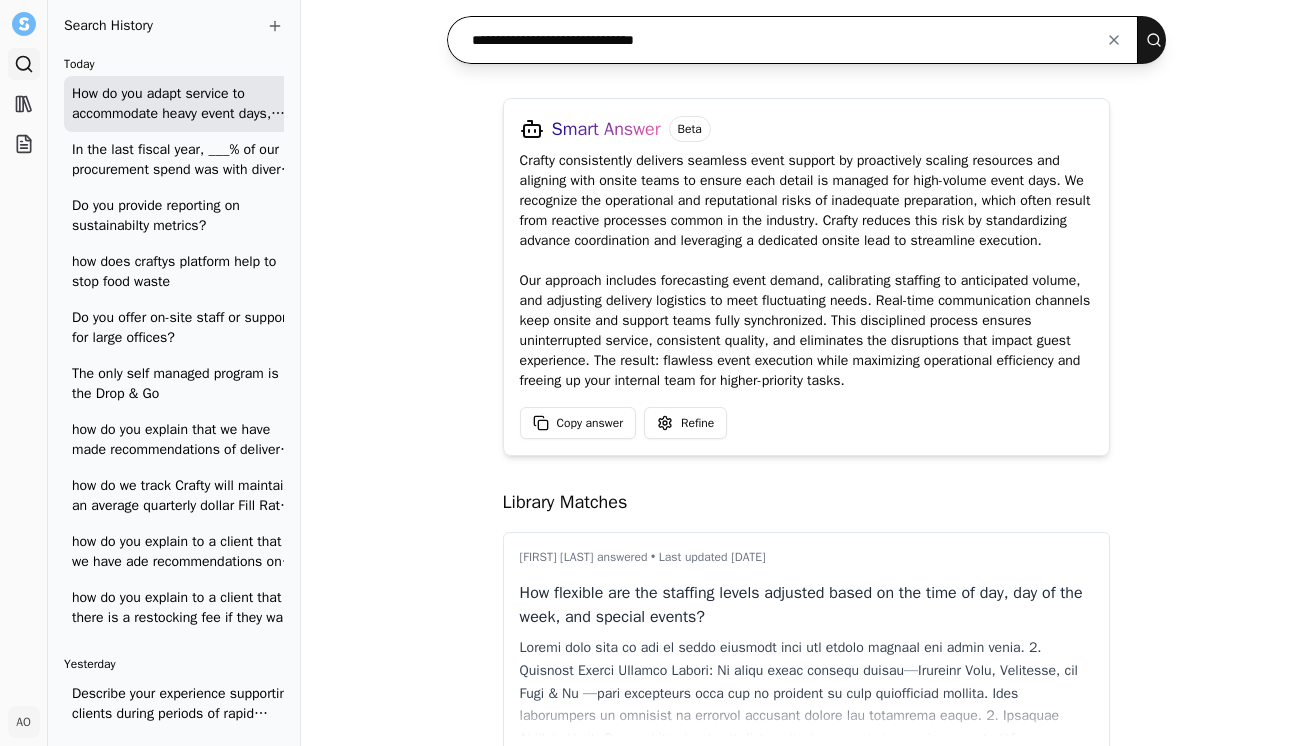 click at bounding box center [1158, 40] 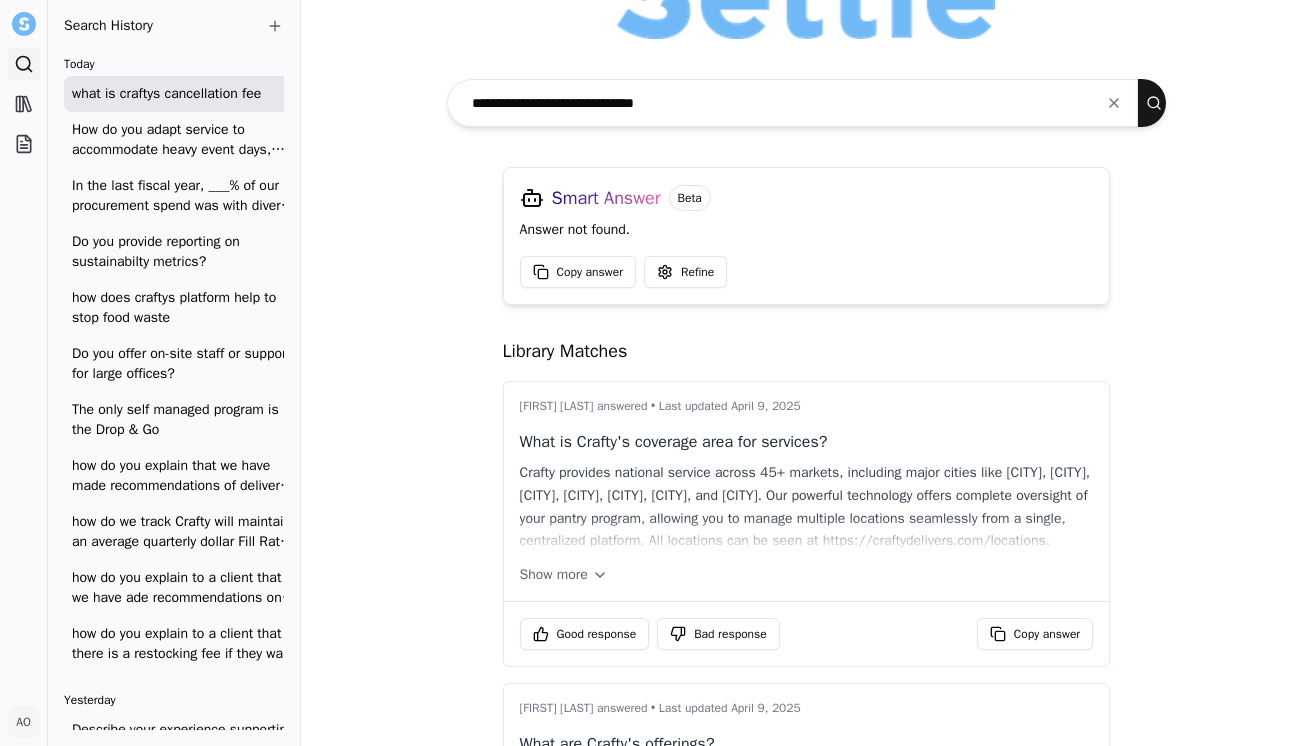 scroll, scrollTop: 80, scrollLeft: 0, axis: vertical 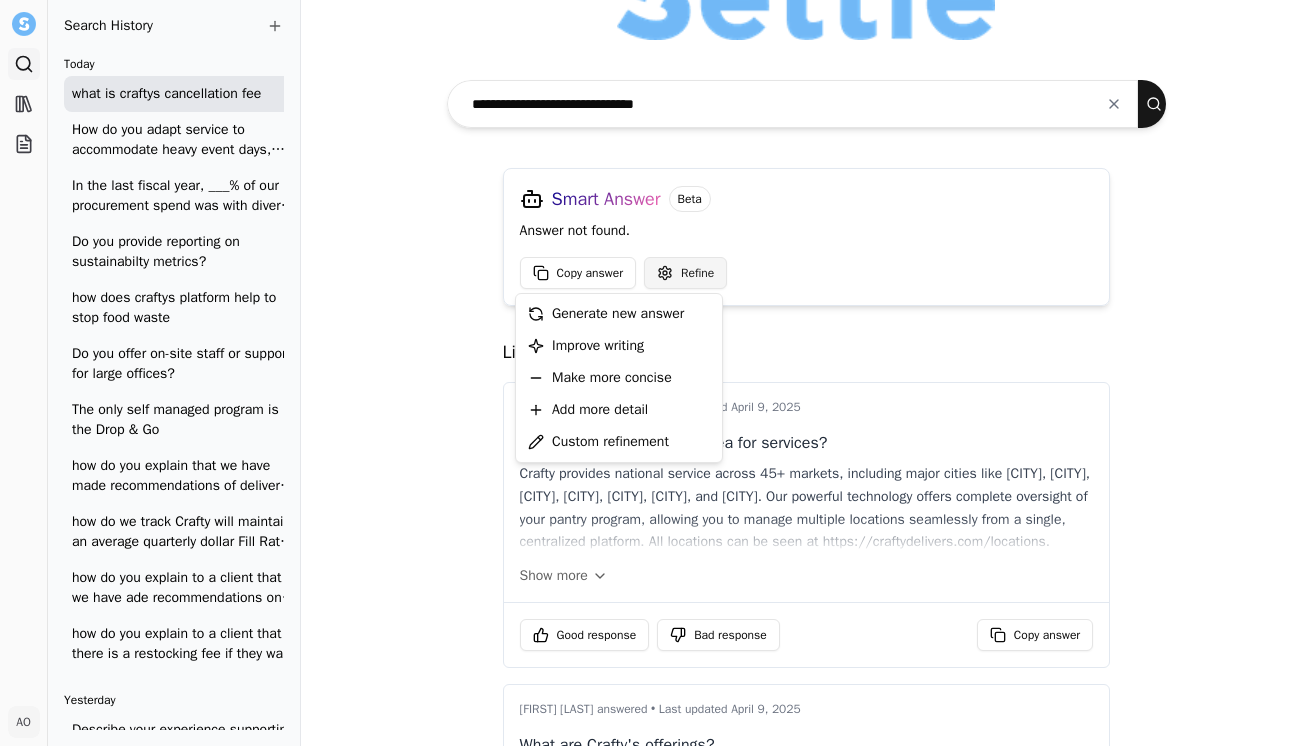 click on "Search Library Projects AO [LAST] Toggle Sidebar Search Search History Today what is craftys cancellation fee How do you adapt service to accommodate heavy event days, and what is your process for coordinating with onsite teams? In the last fiscal year, ___% of our procurement spend was with diverse businesses—a clear contrast with industry averages. This approach supports equity in the food and beverage sector while expanding access to unique brands and flavors. Do you provide reporting on sustainabilty metrics? how does craftys platform help to stop food waste Do you offer on-site staff or support for large offices? The only self managed program is the Drop & Go how do you explain that we have made recommendations of delivery schedules based on the information provided by doordash. if they want to change it they can and we can also update it as time goes by how do we track Crafty will maintain an average quarterly dollar Fill Rate of 85% or higher averaged across all markets. Yesterday Beta" at bounding box center (656, 373) 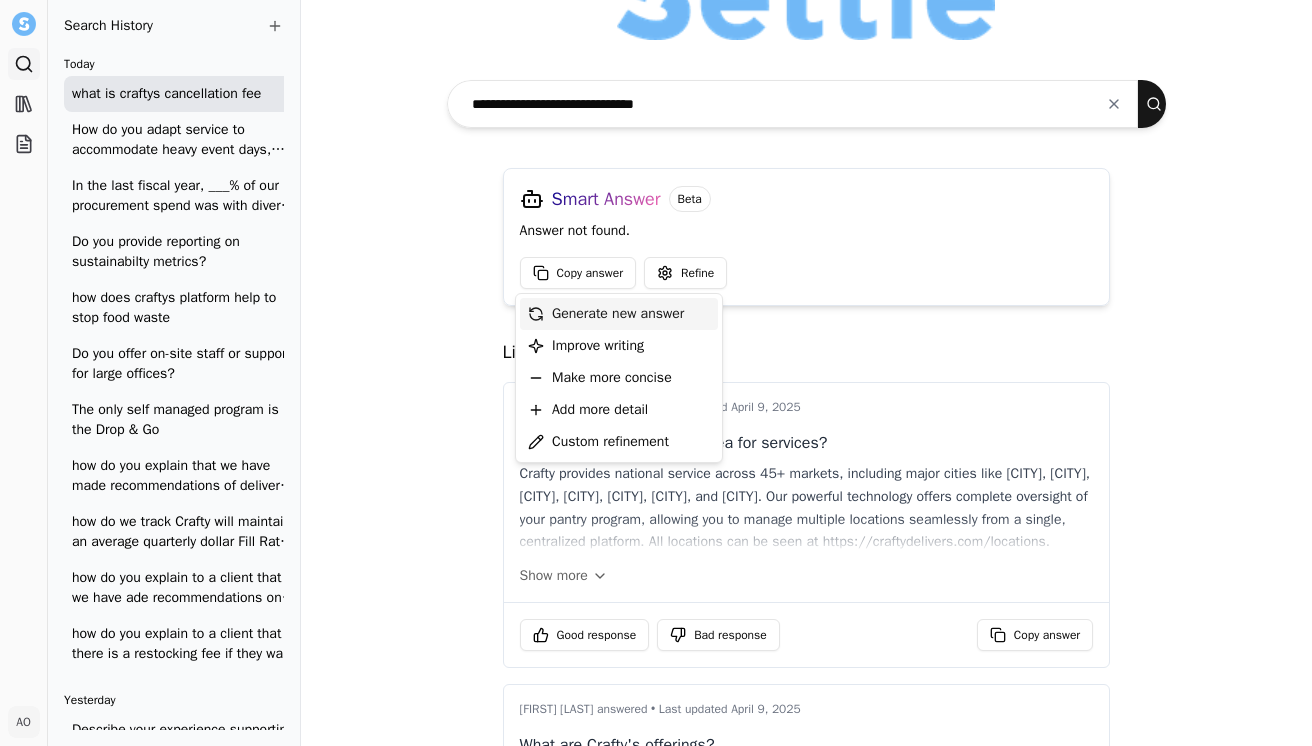 click on "Generate new answer" at bounding box center (618, 314) 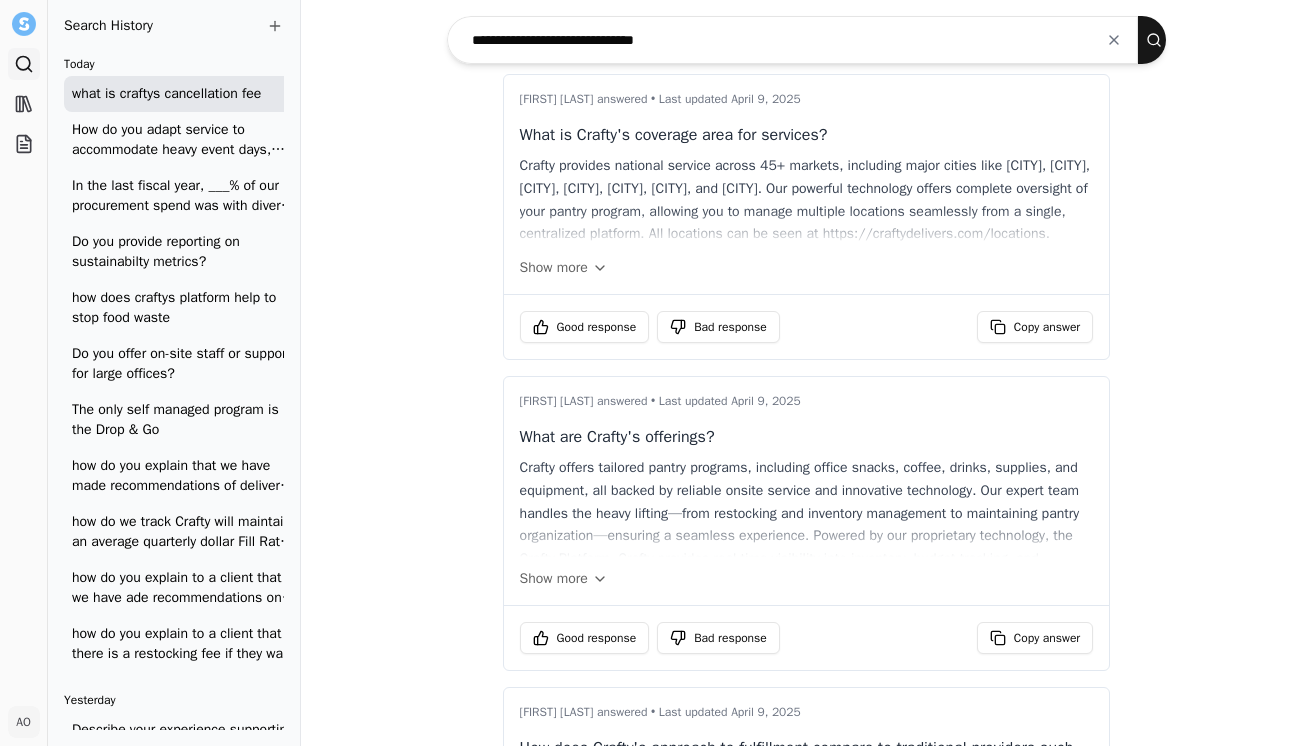scroll, scrollTop: 0, scrollLeft: 0, axis: both 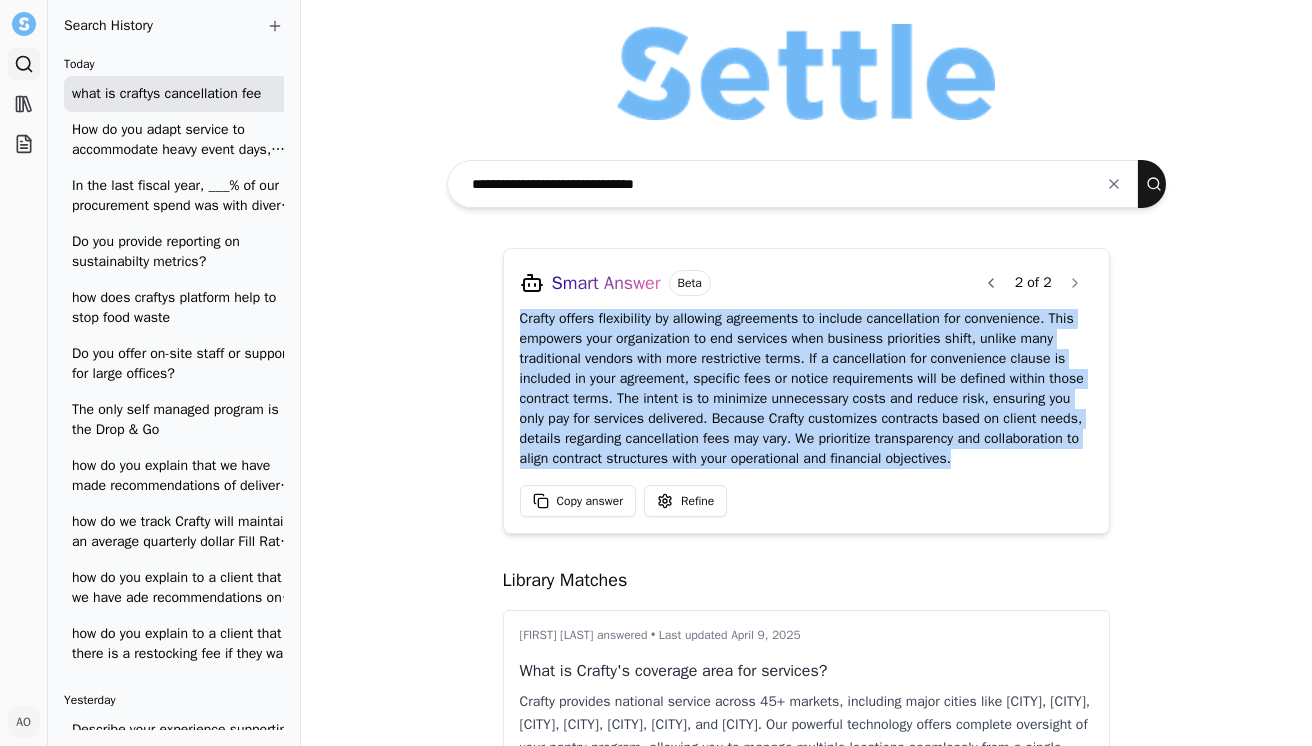 drag, startPoint x: 976, startPoint y: 465, endPoint x: 488, endPoint y: 325, distance: 507.68494 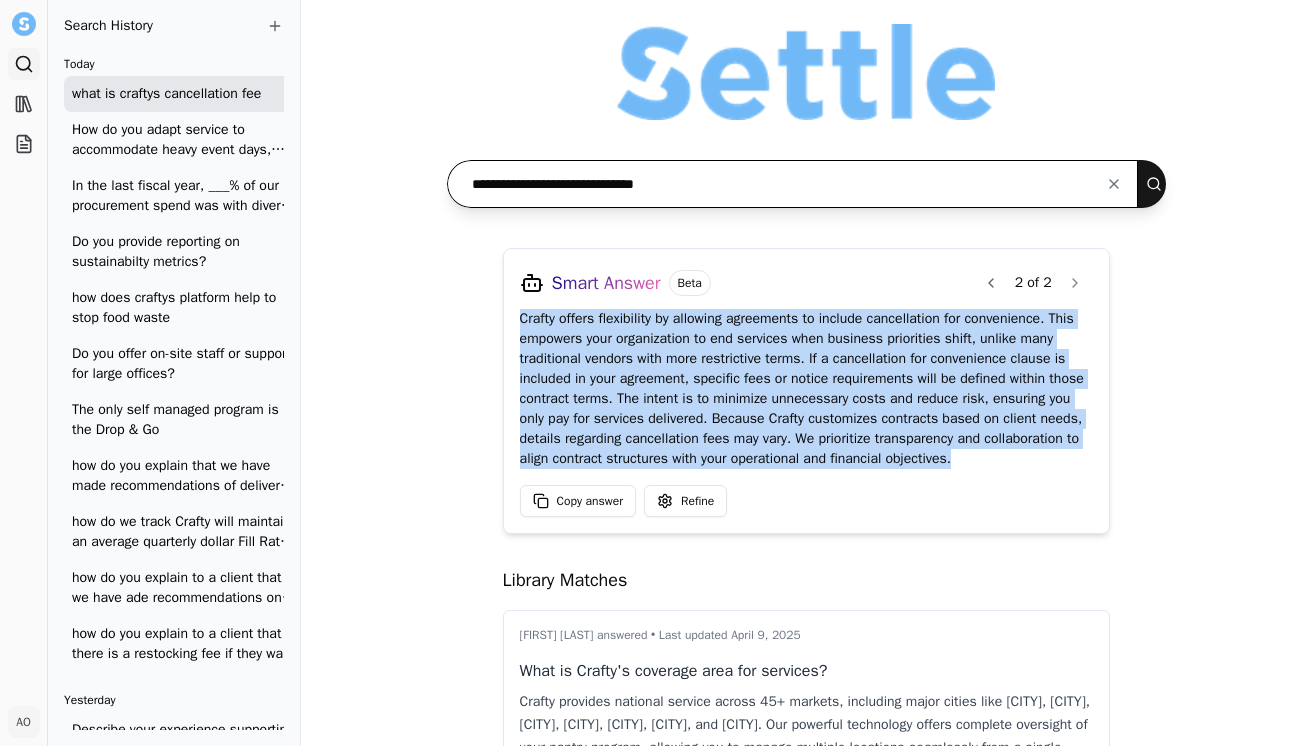 click on "**********" at bounding box center [793, 184] 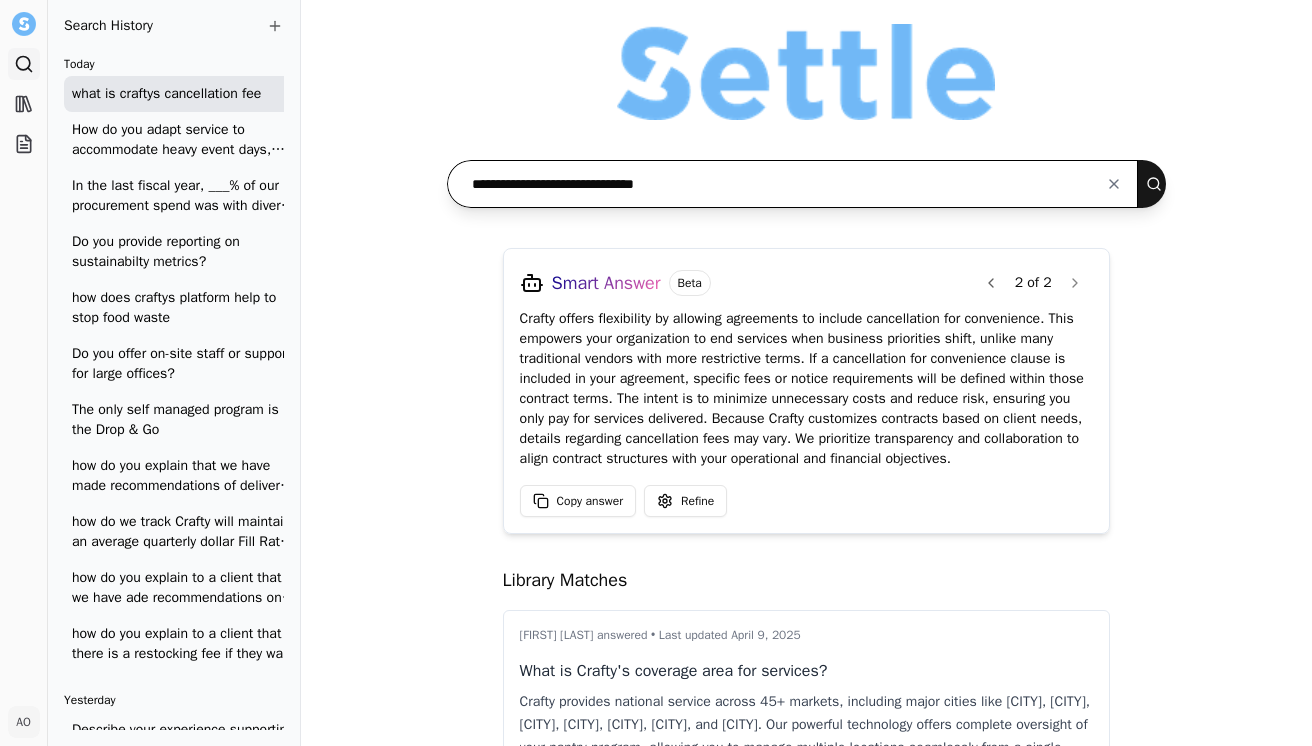 click on "**********" at bounding box center [793, 184] 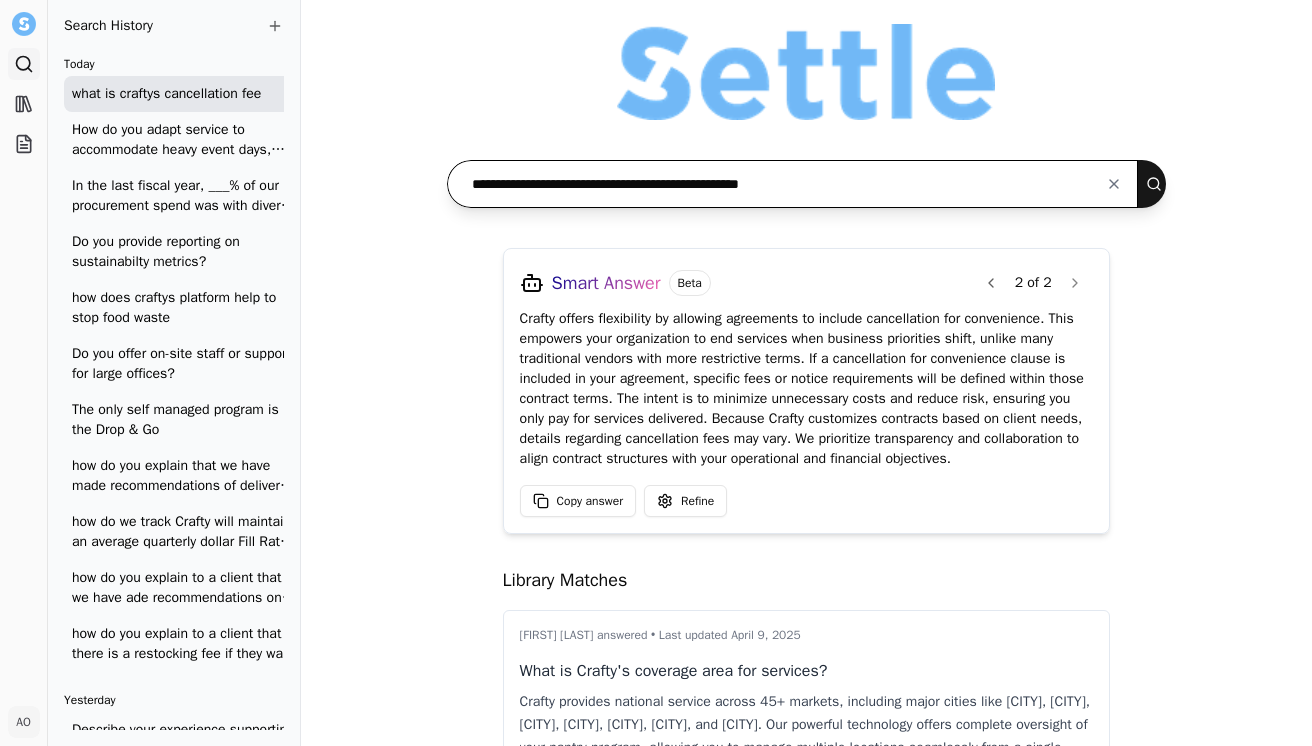 click at bounding box center (1158, 184) 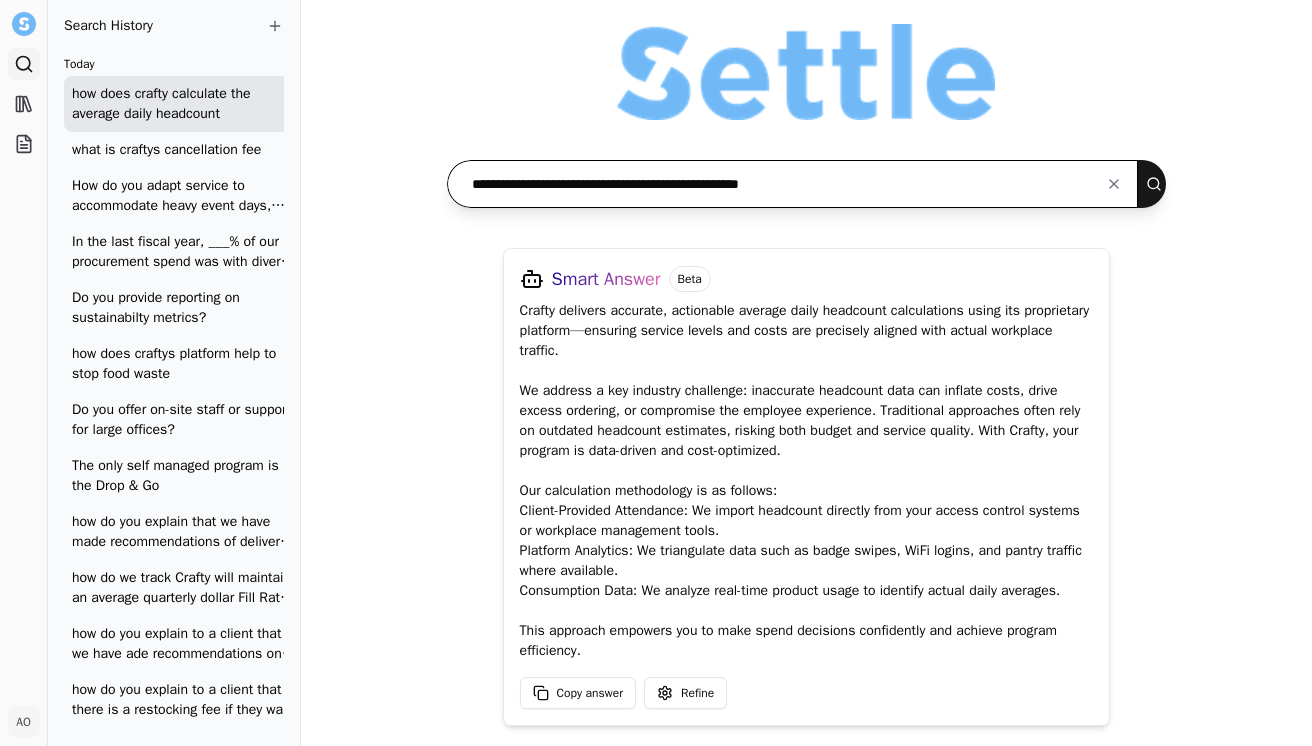 click on "**********" at bounding box center (793, 184) 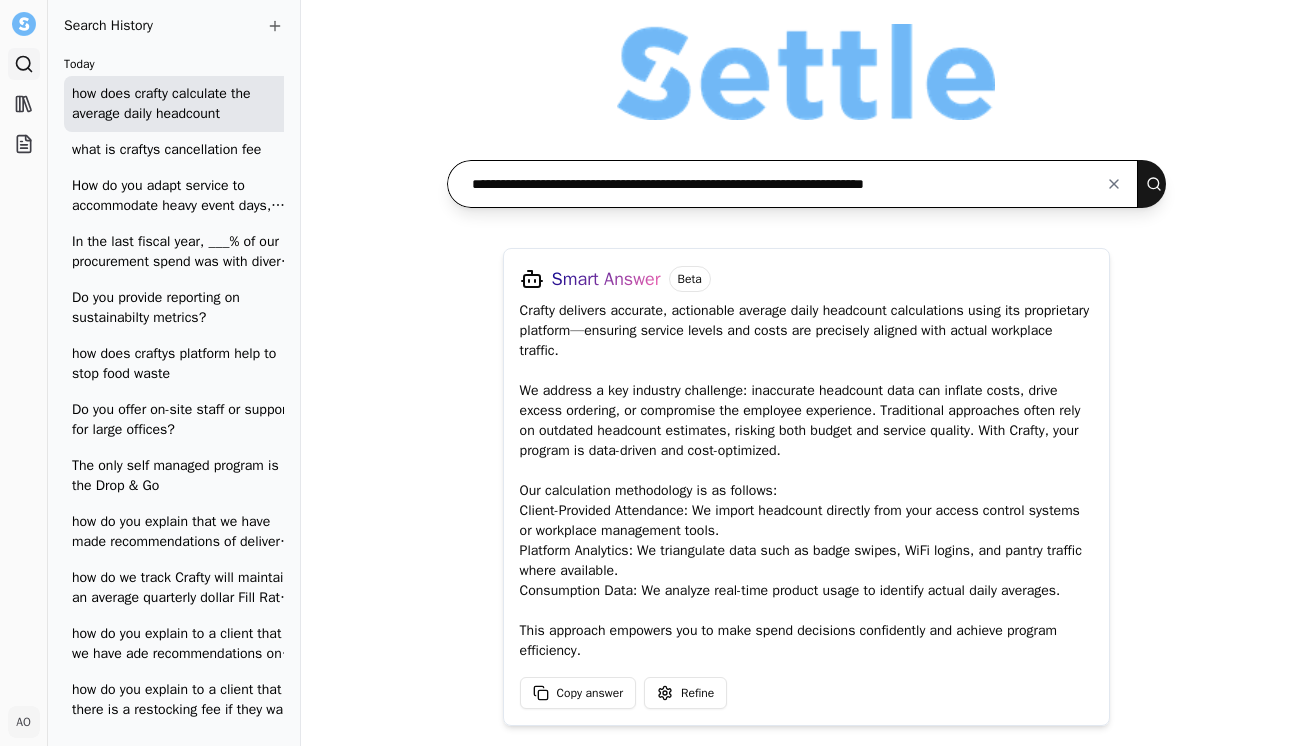 click at bounding box center (1158, 184) 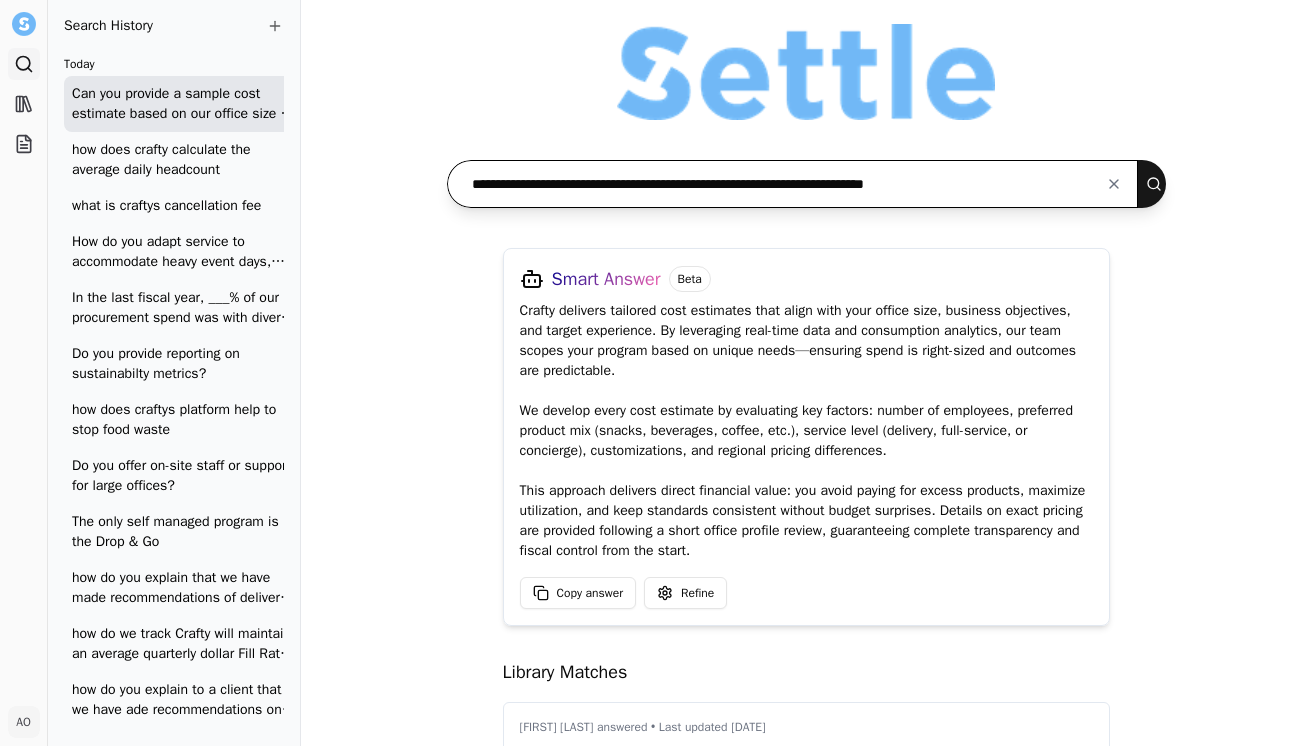 click on "**********" at bounding box center [793, 184] 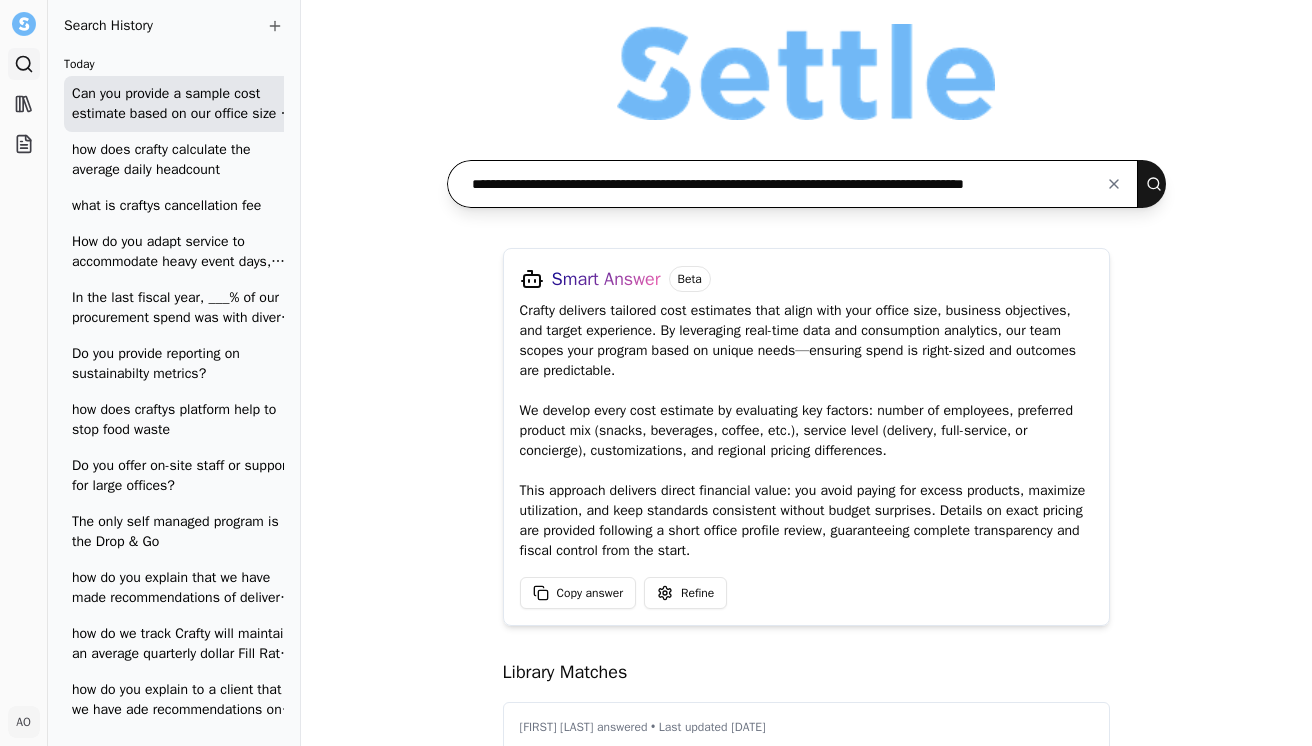 scroll, scrollTop: 0, scrollLeft: 17, axis: horizontal 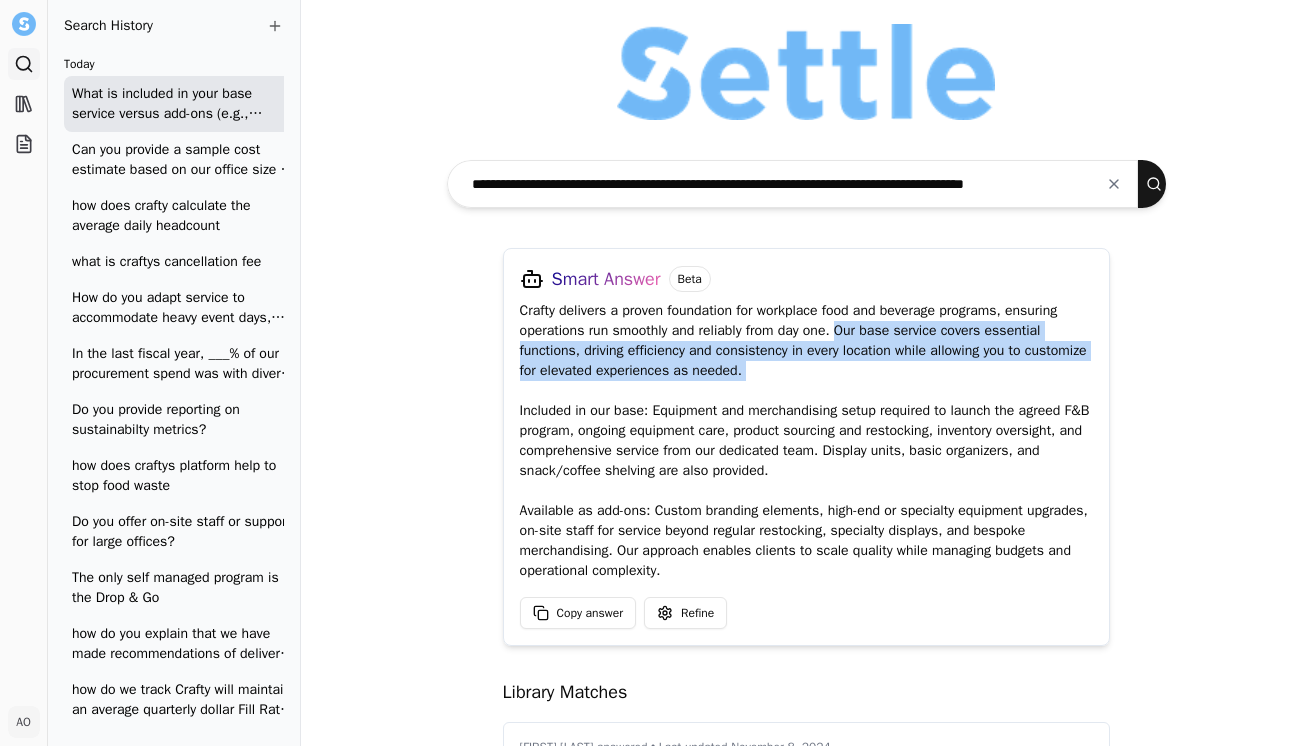 drag, startPoint x: 838, startPoint y: 332, endPoint x: 855, endPoint y: 387, distance: 57.567352 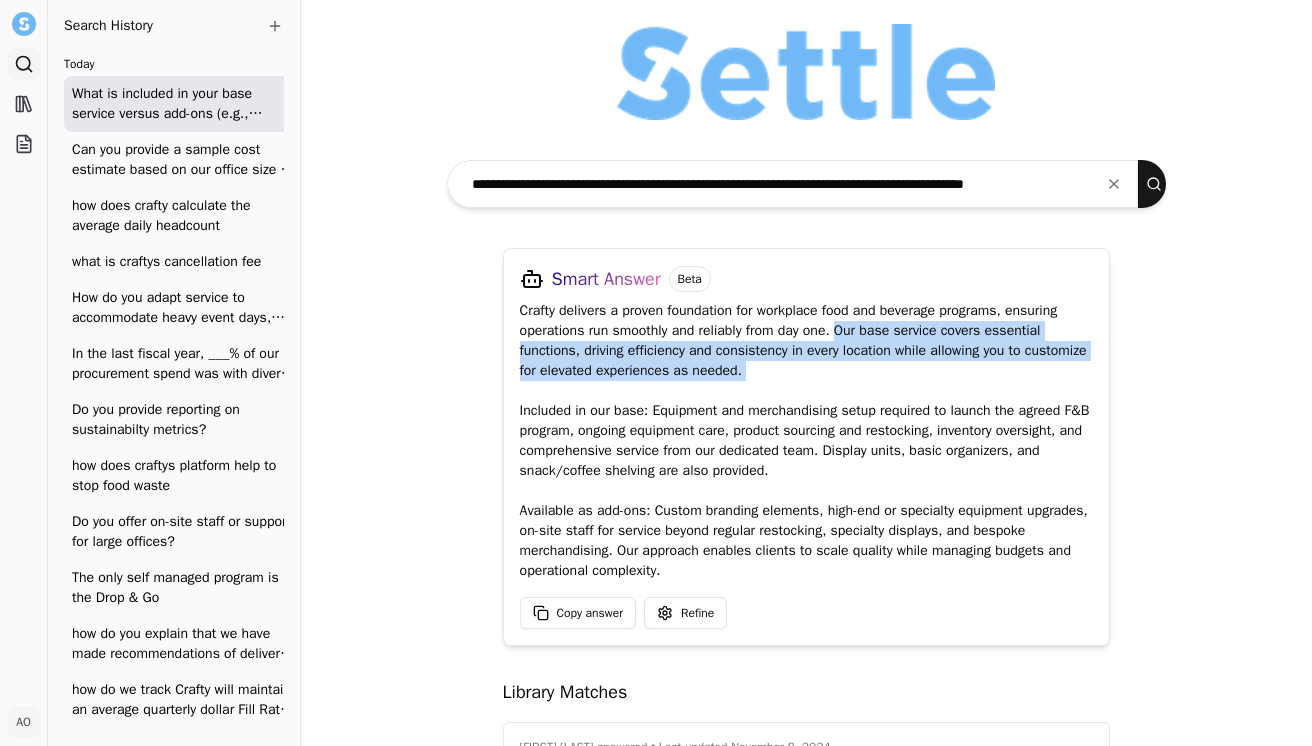 copy on "Our base service covers essential functions, driving efficiency and consistency in every location while allowing you to customize for elevated experiences as needed." 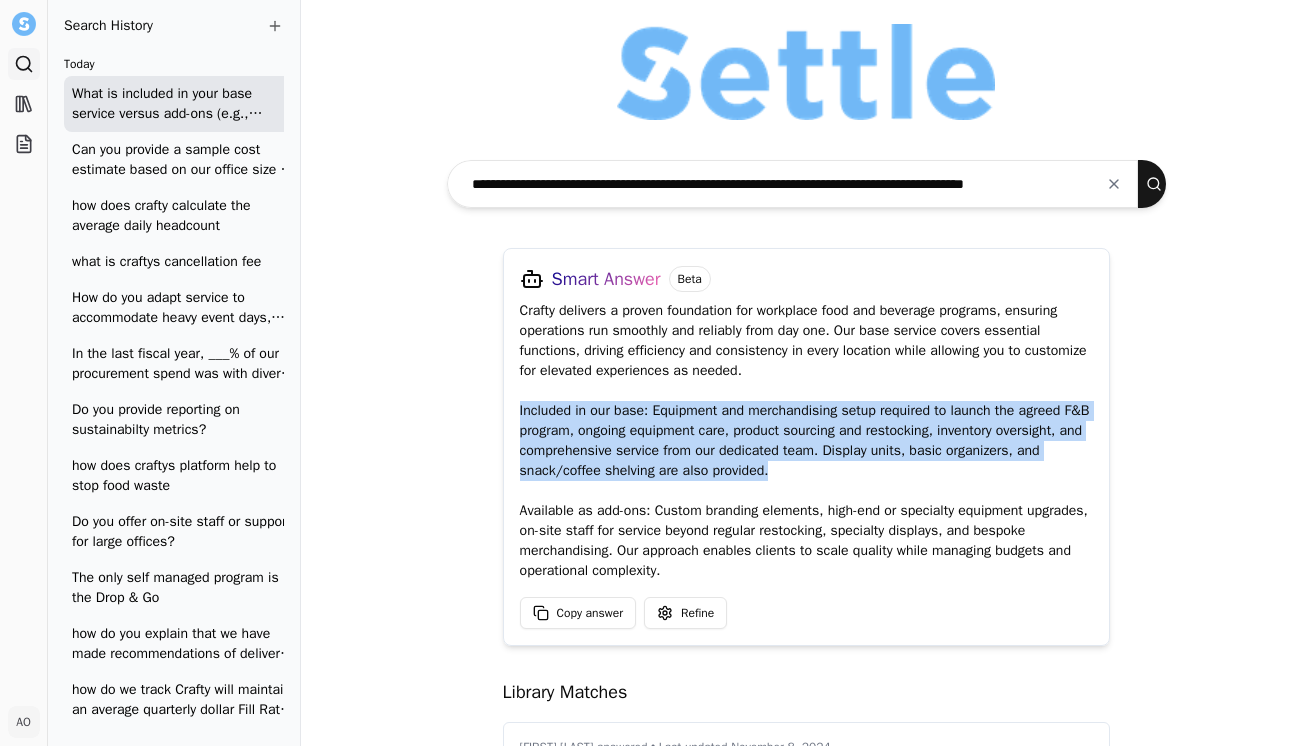 drag, startPoint x: 782, startPoint y: 471, endPoint x: 474, endPoint y: 420, distance: 312.19385 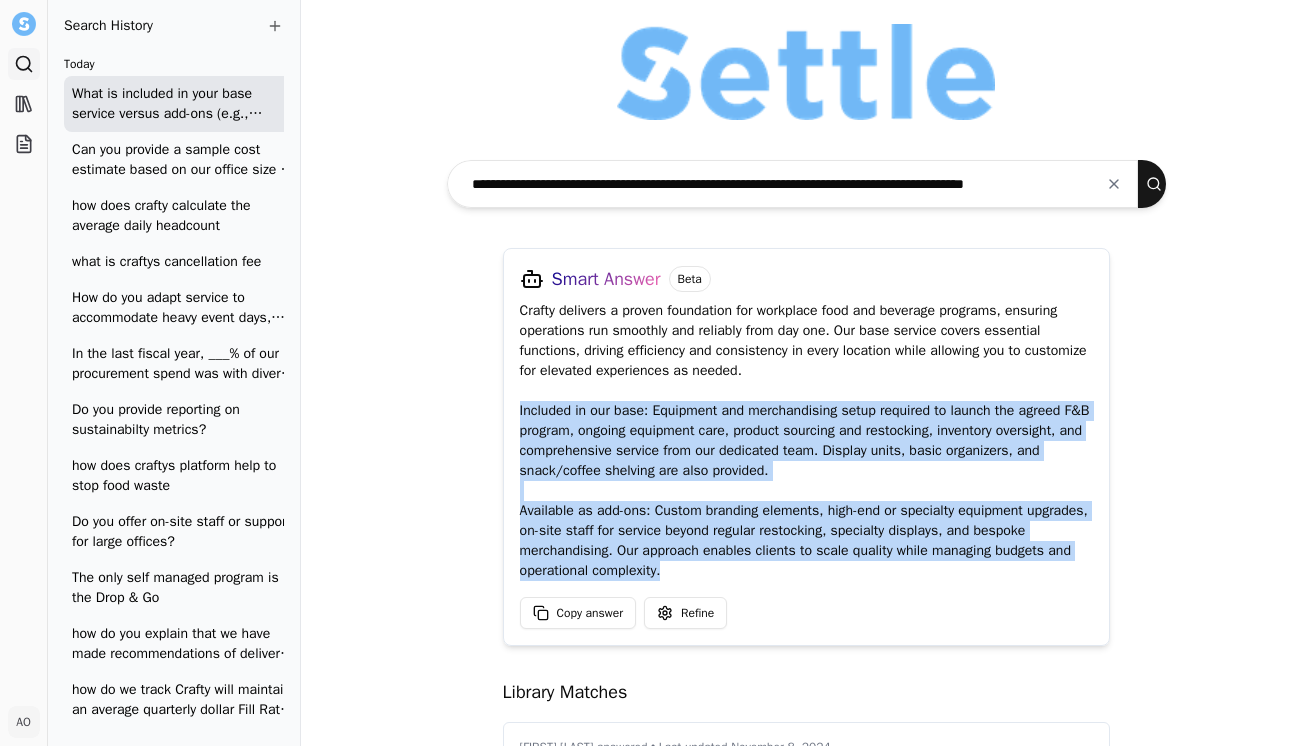 drag, startPoint x: 691, startPoint y: 574, endPoint x: 502, endPoint y: 415, distance: 246.98582 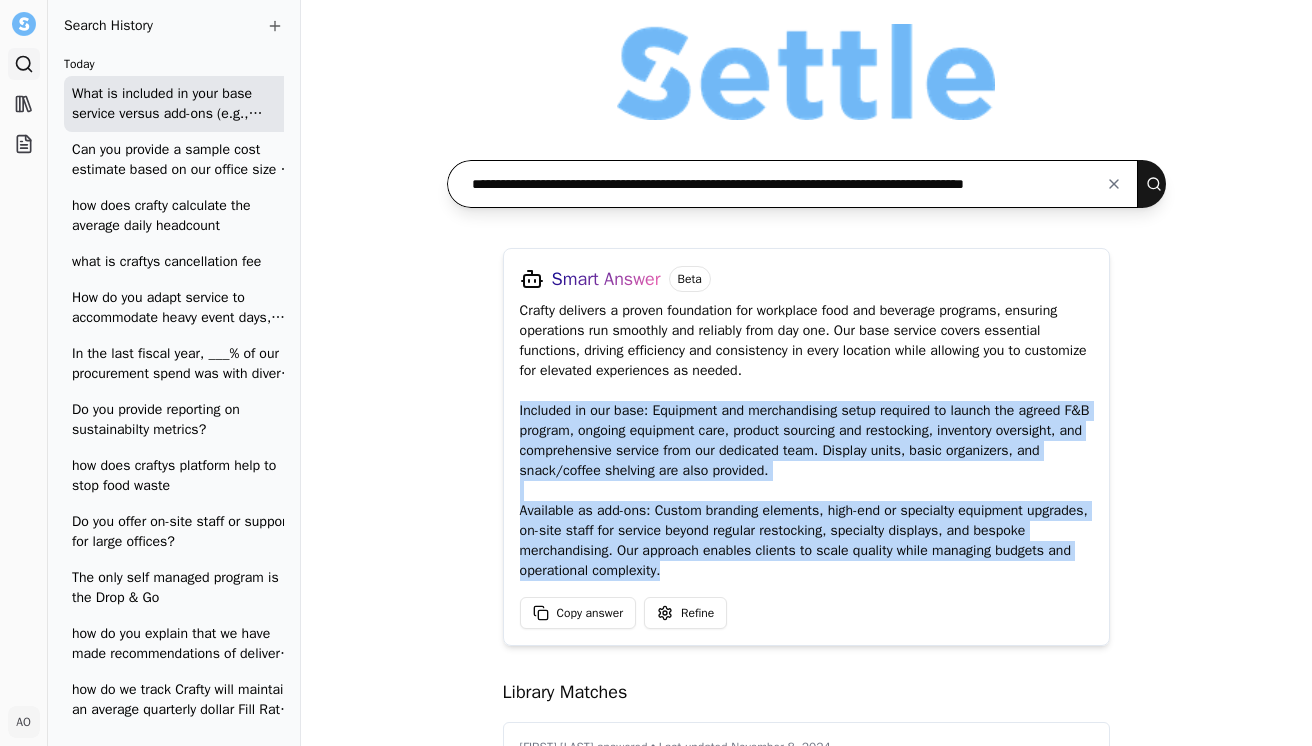 click on "**********" at bounding box center [793, 184] 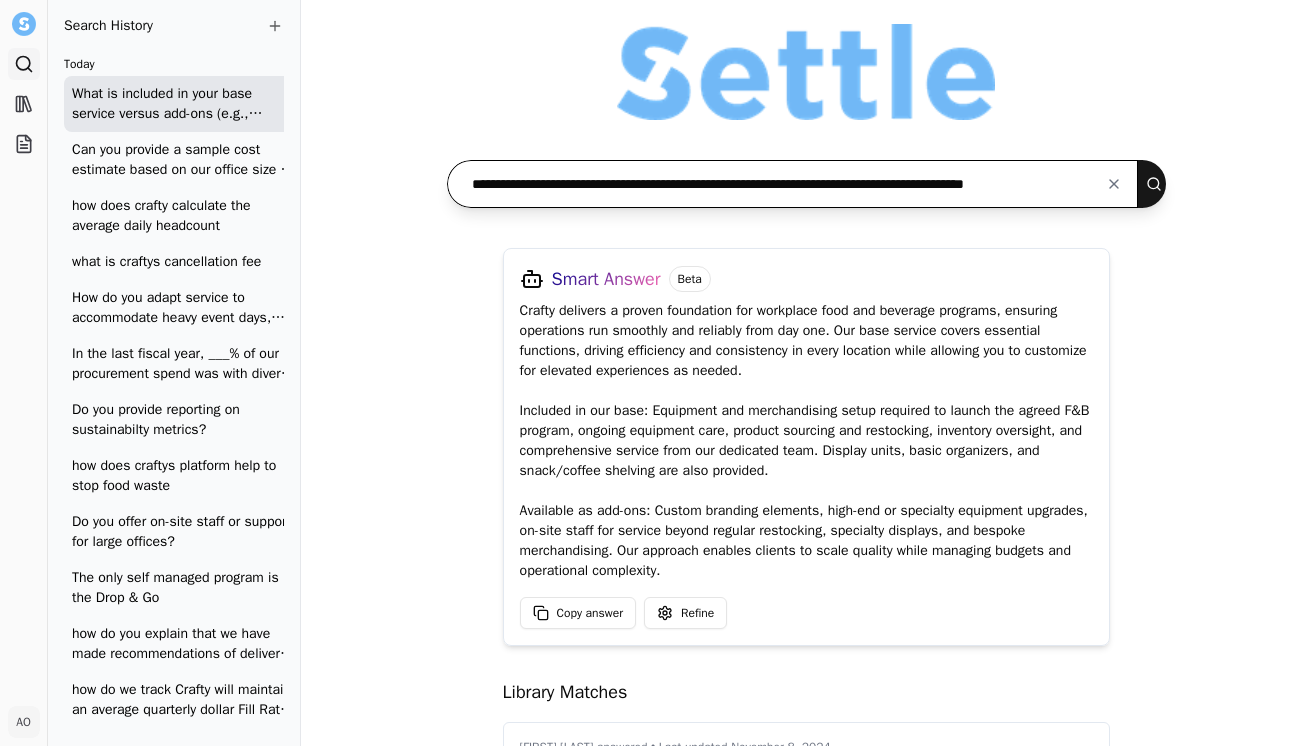 click on "**********" at bounding box center [793, 184] 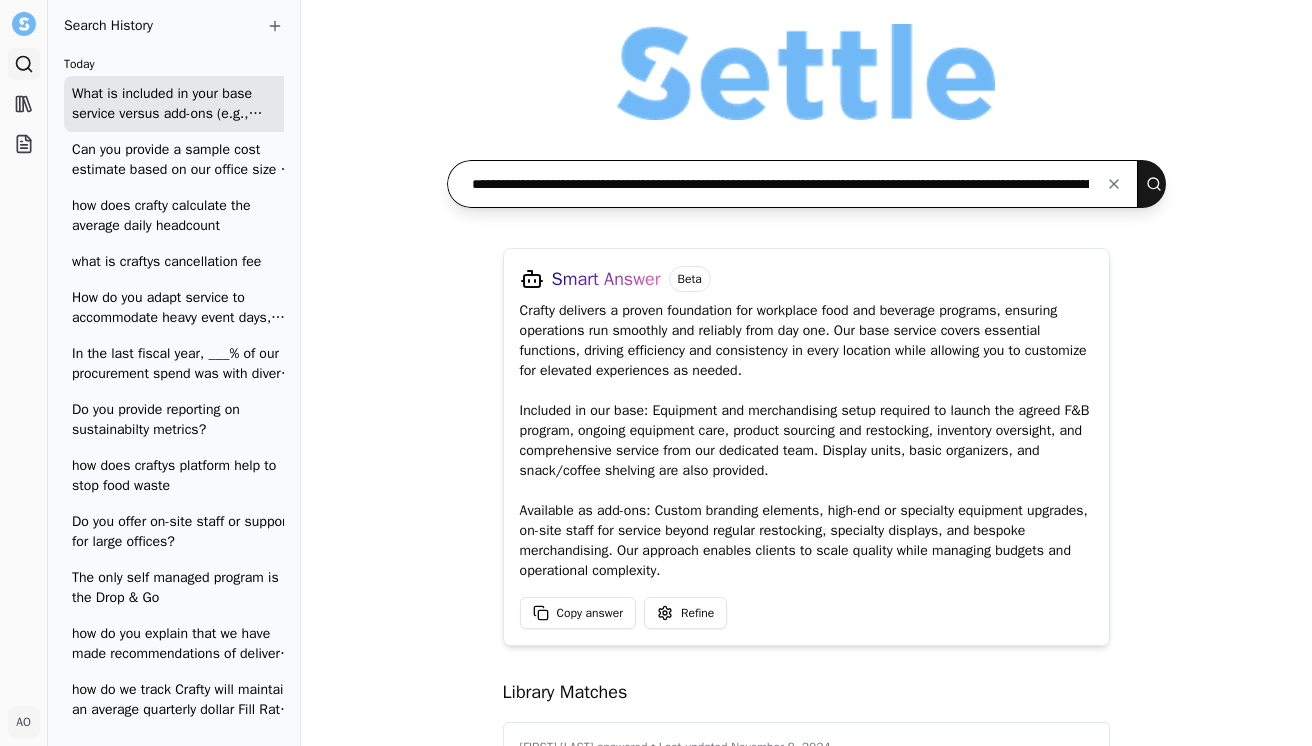 scroll, scrollTop: 0, scrollLeft: 218, axis: horizontal 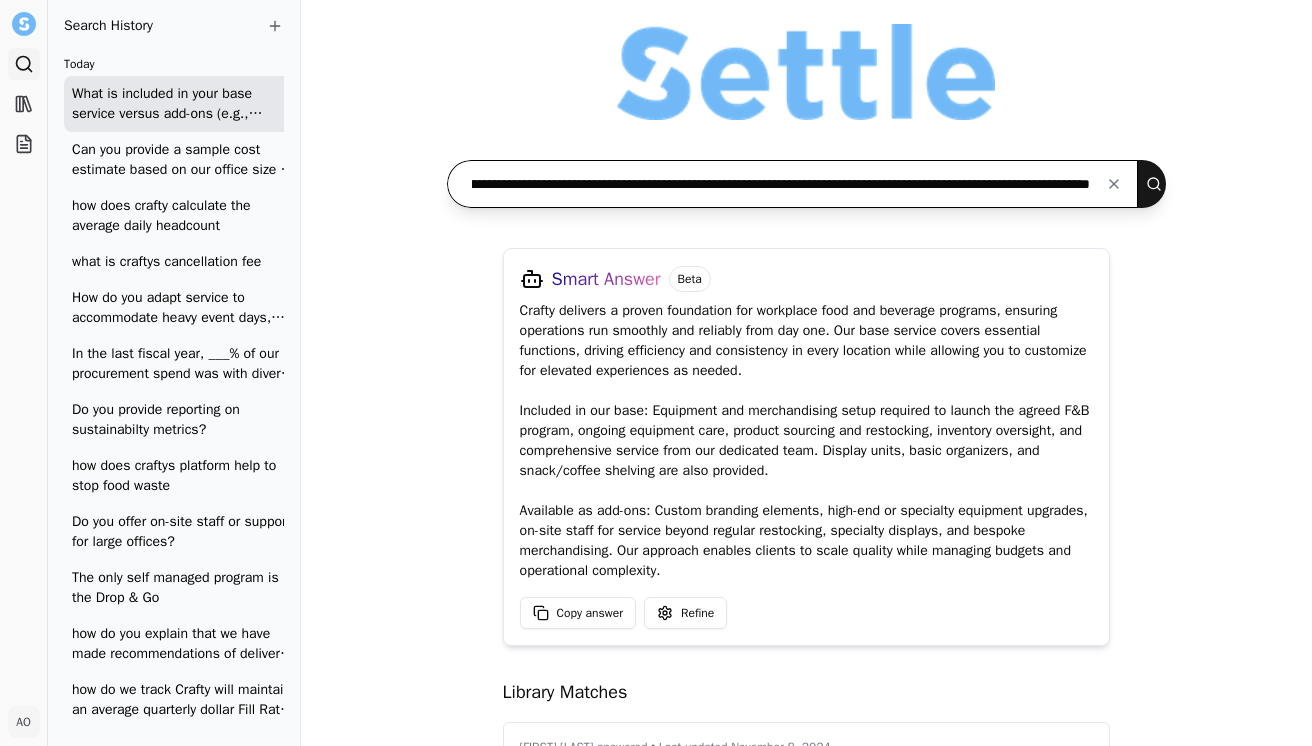 type on "**********" 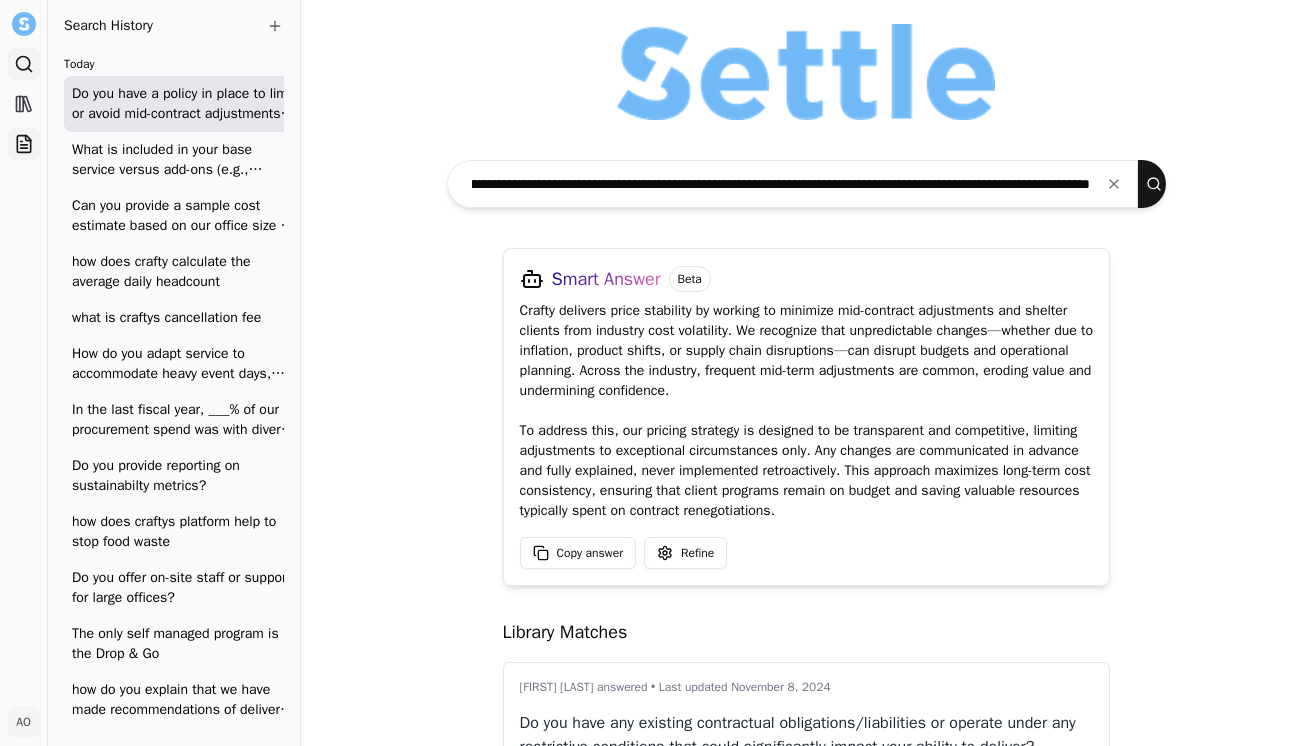 scroll, scrollTop: 0, scrollLeft: 0, axis: both 